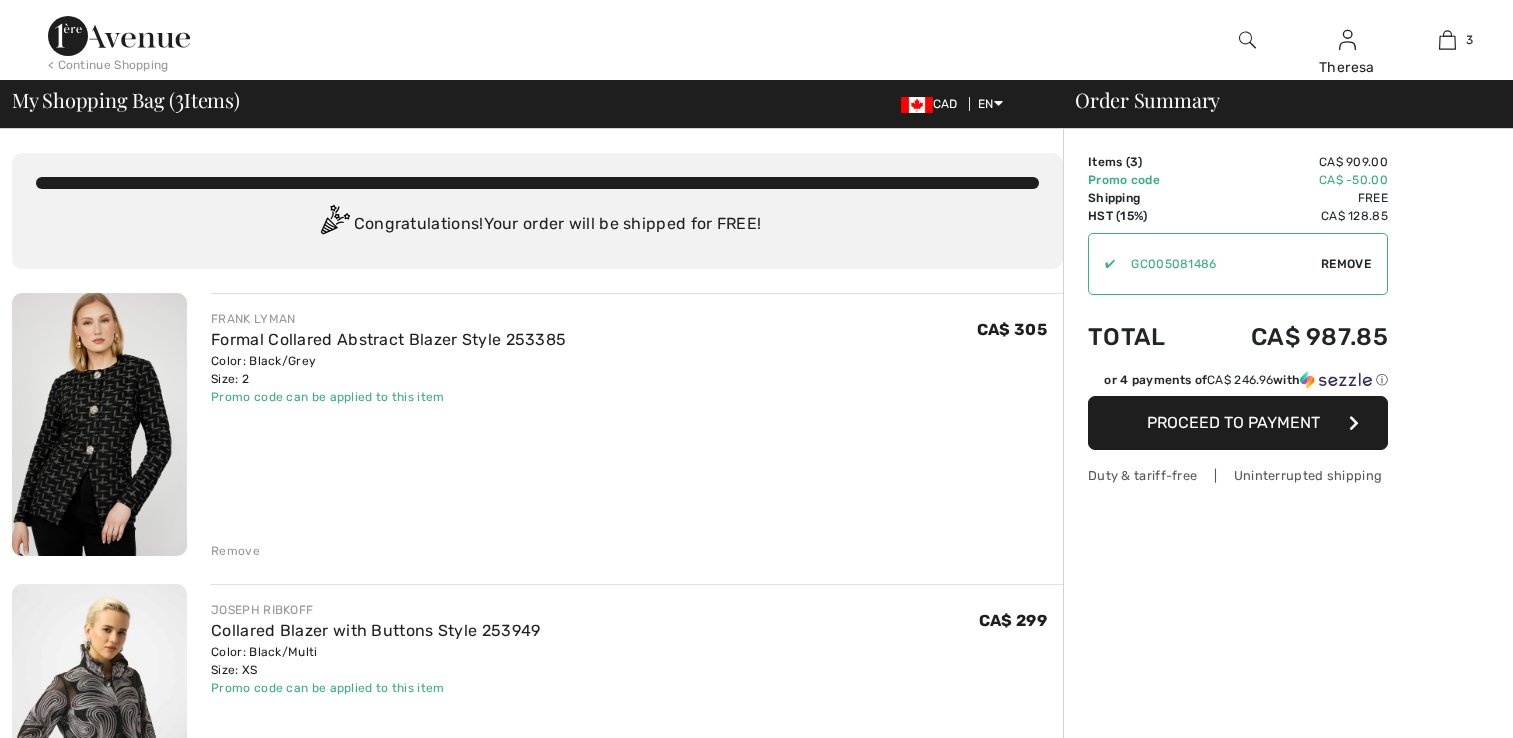 scroll, scrollTop: 300, scrollLeft: 0, axis: vertical 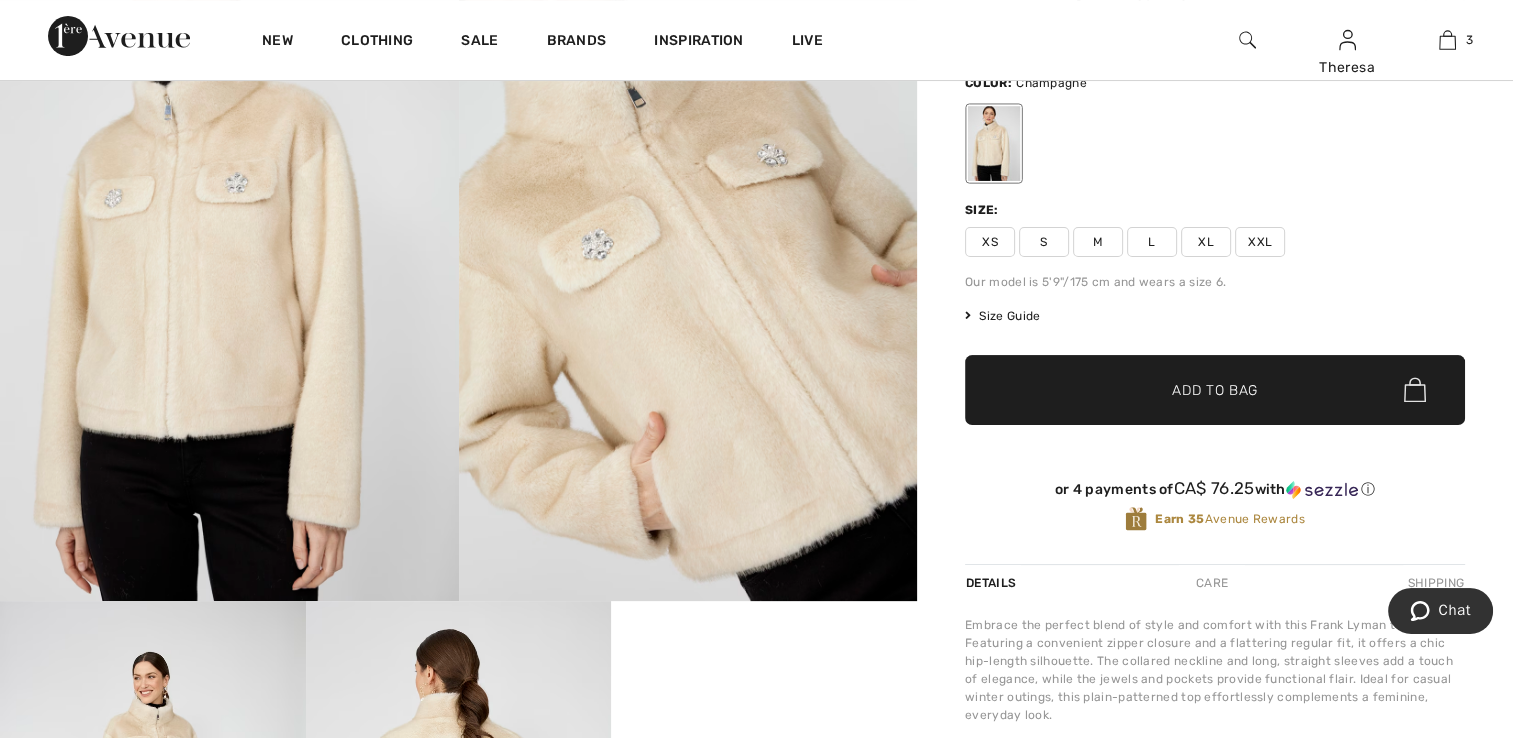 click at bounding box center (229, 258) 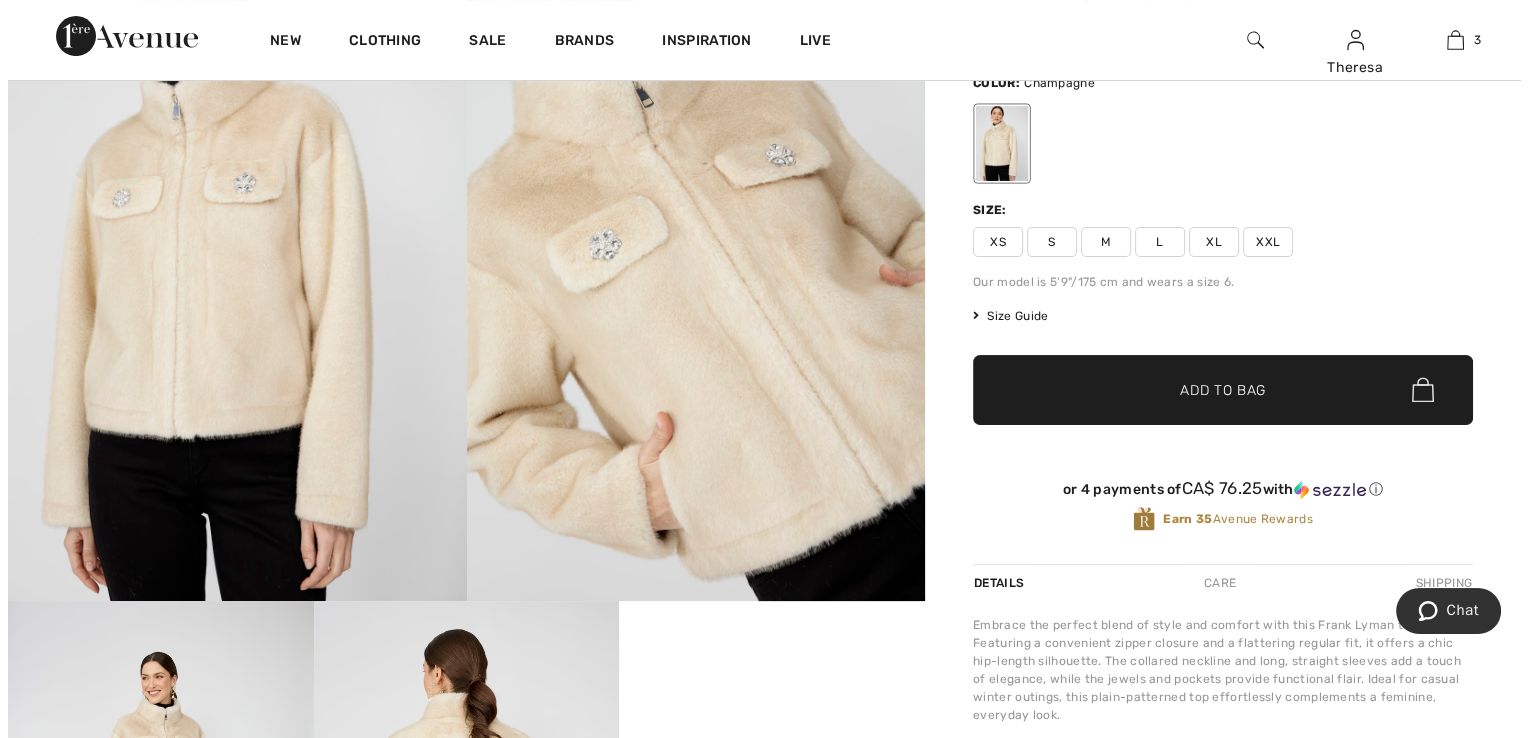 scroll, scrollTop: 300, scrollLeft: 0, axis: vertical 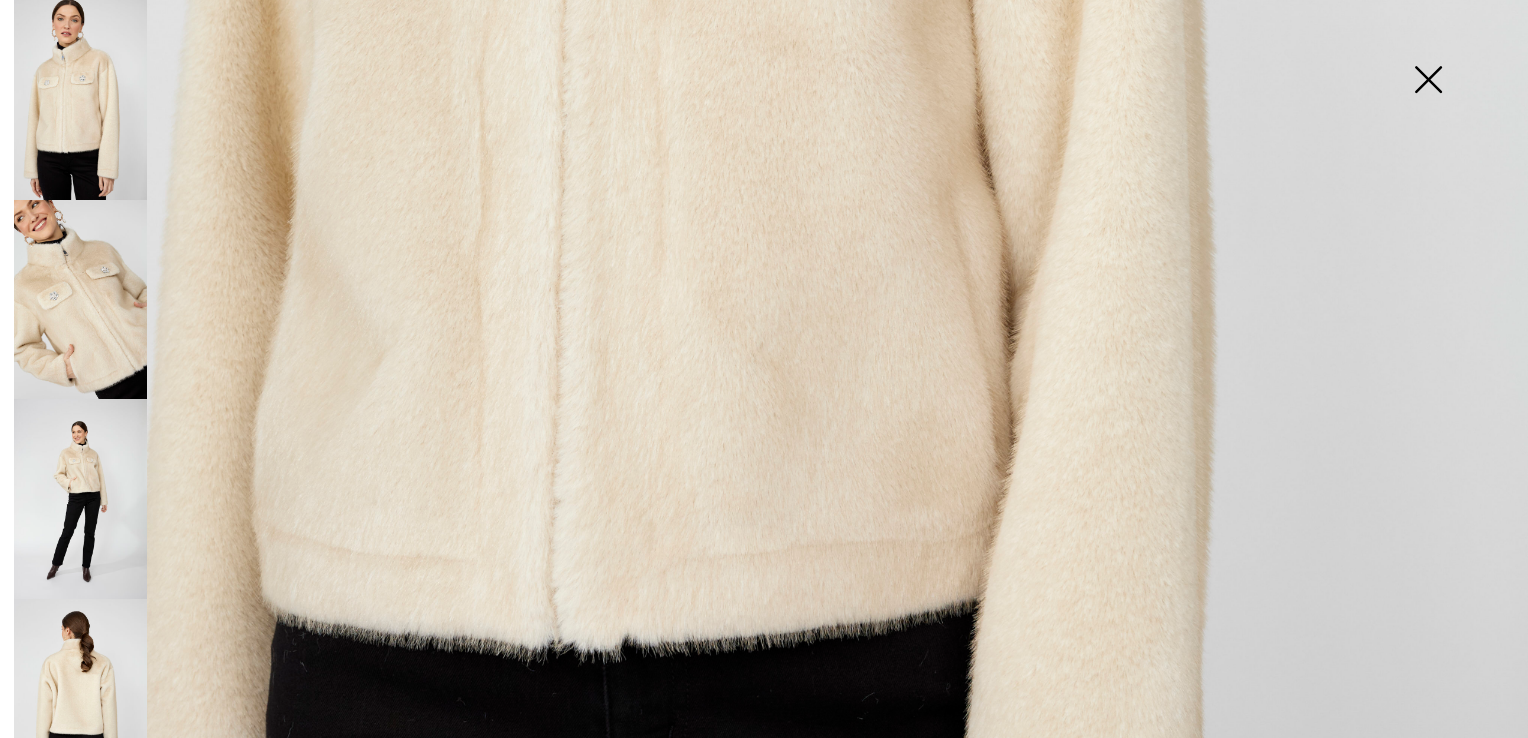 click at bounding box center (80, 300) 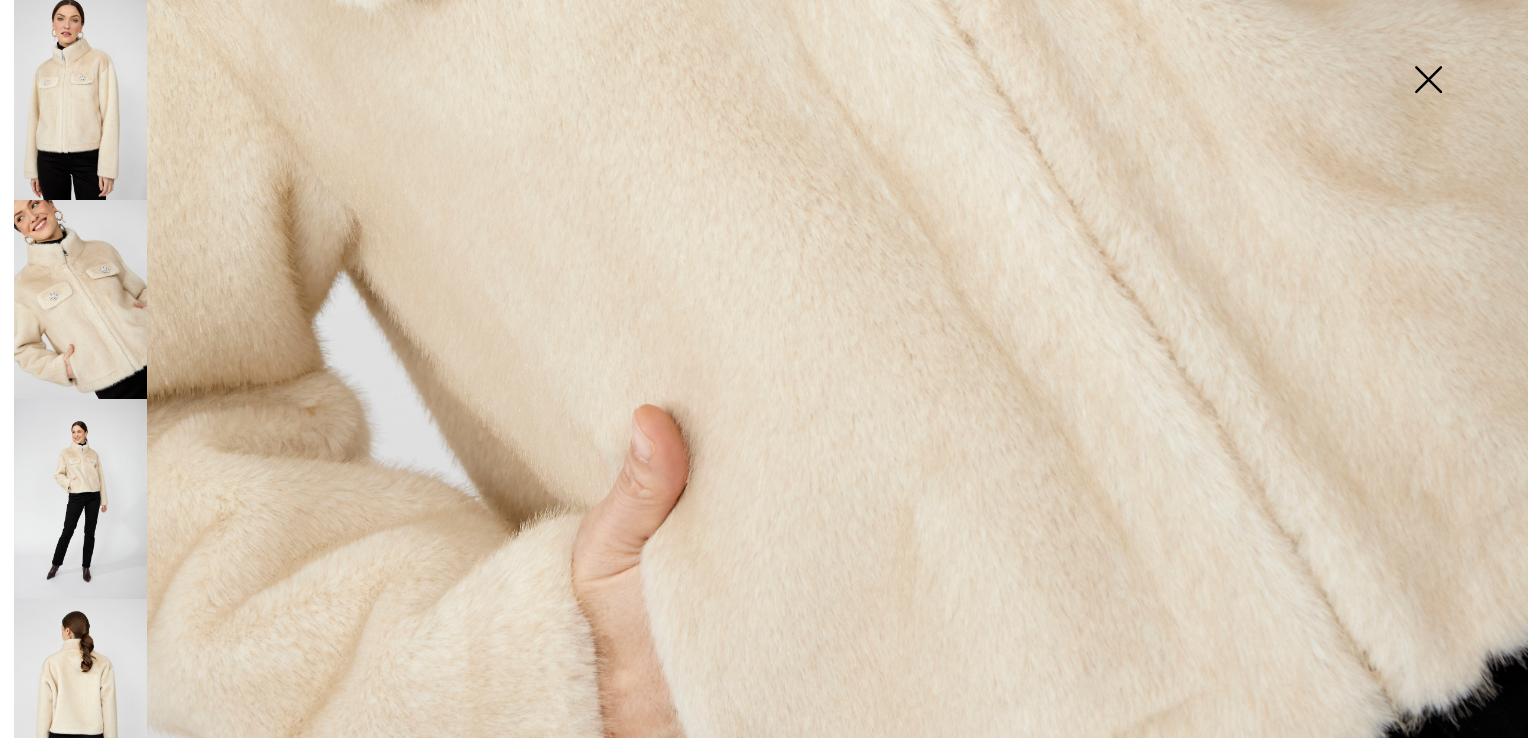 scroll, scrollTop: 1300, scrollLeft: 0, axis: vertical 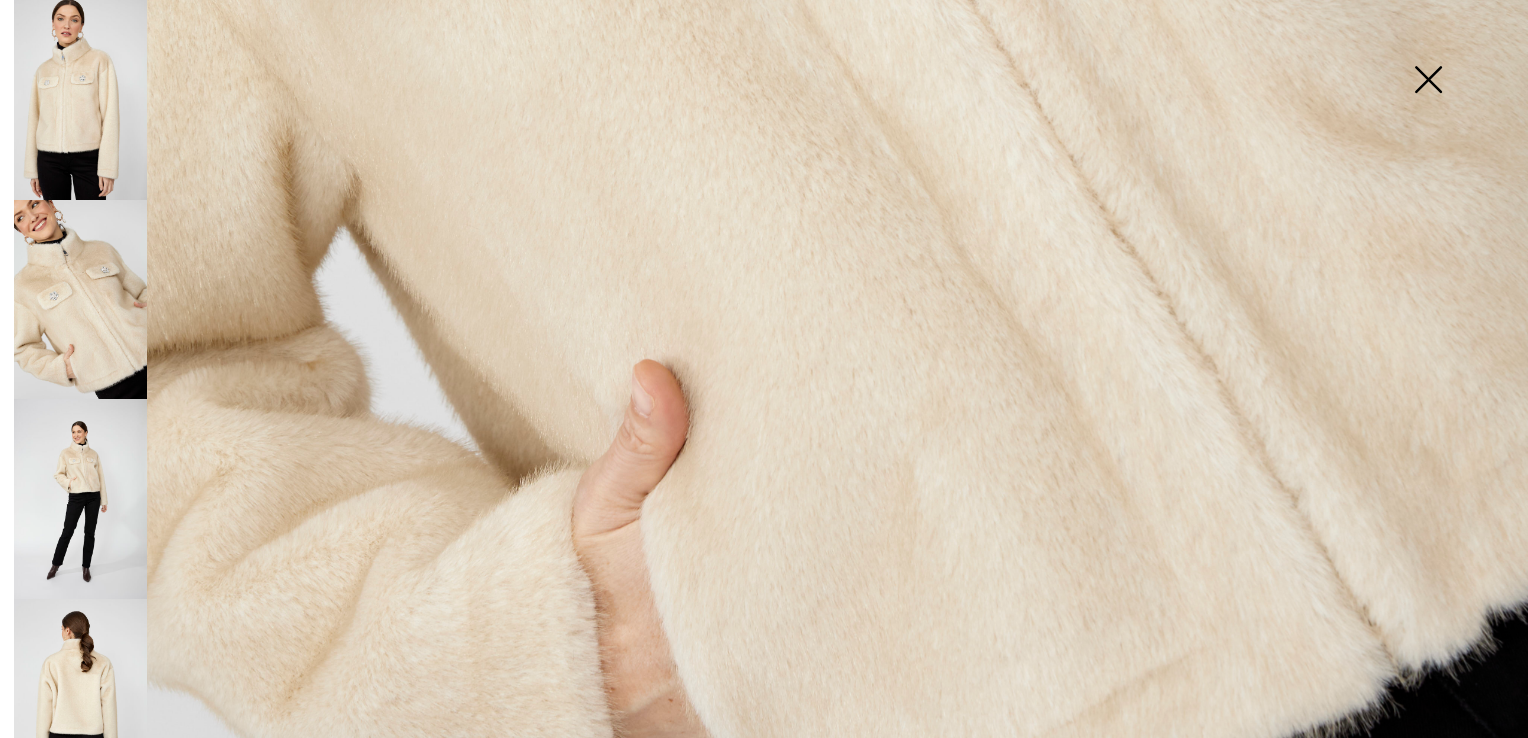 click at bounding box center (80, 499) 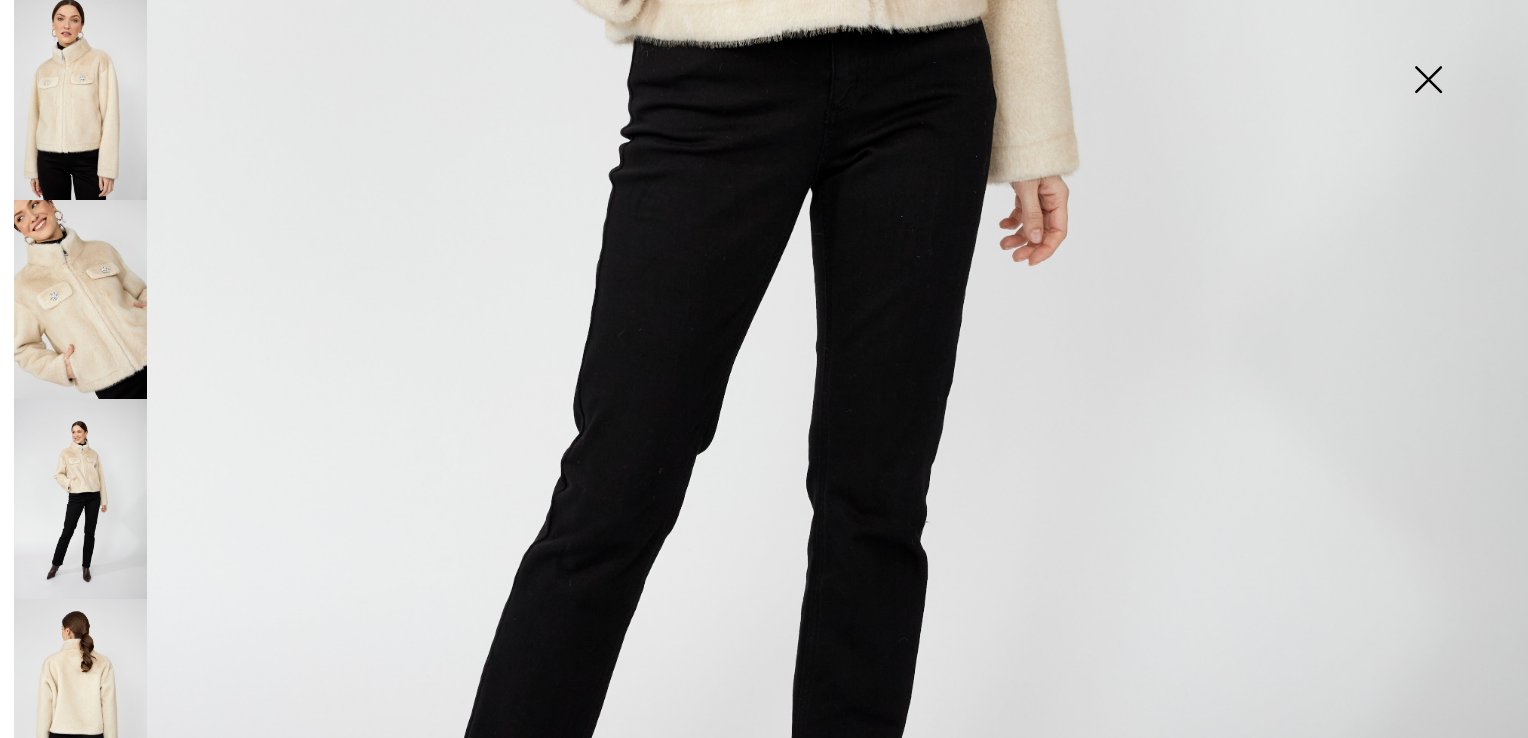 scroll, scrollTop: 1130, scrollLeft: 0, axis: vertical 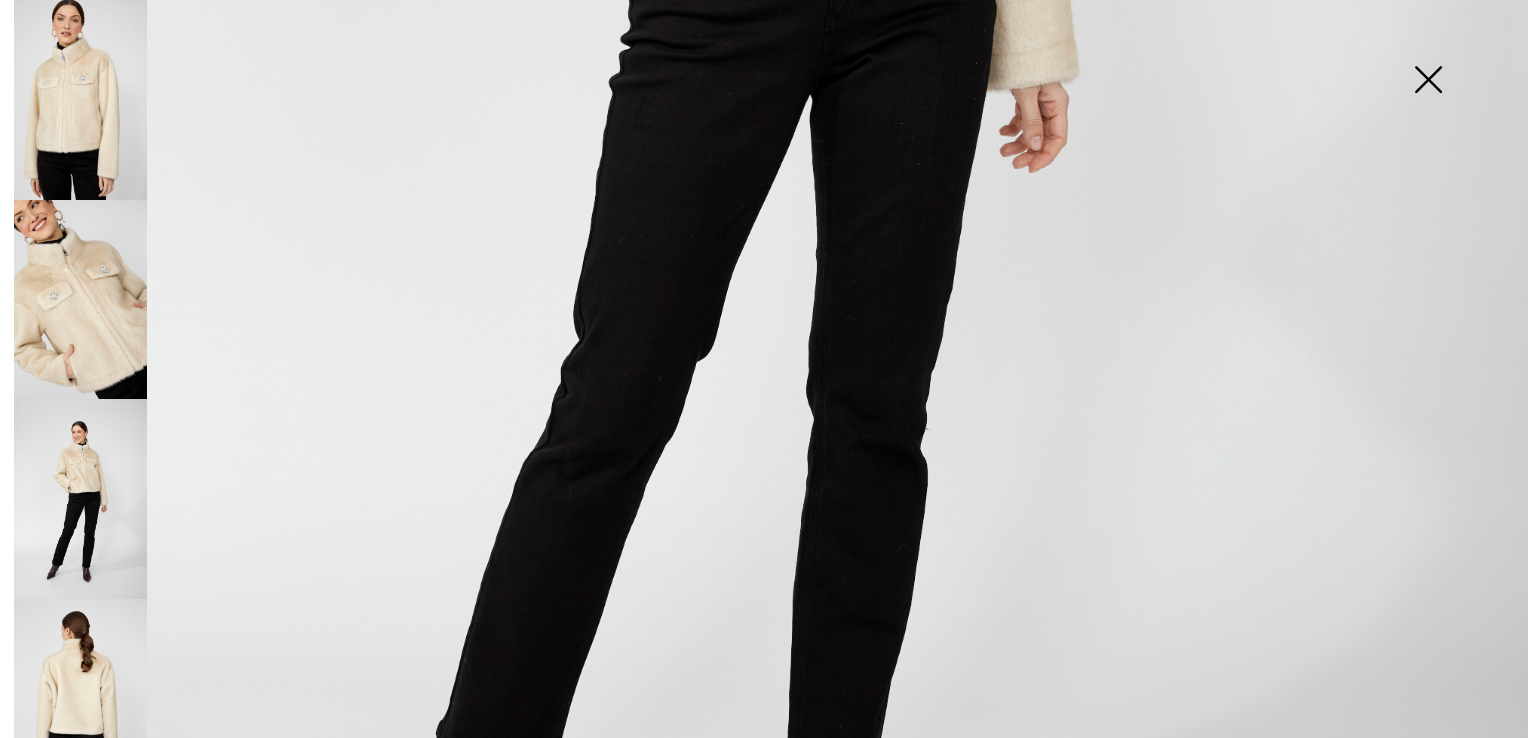 click at bounding box center [80, 699] 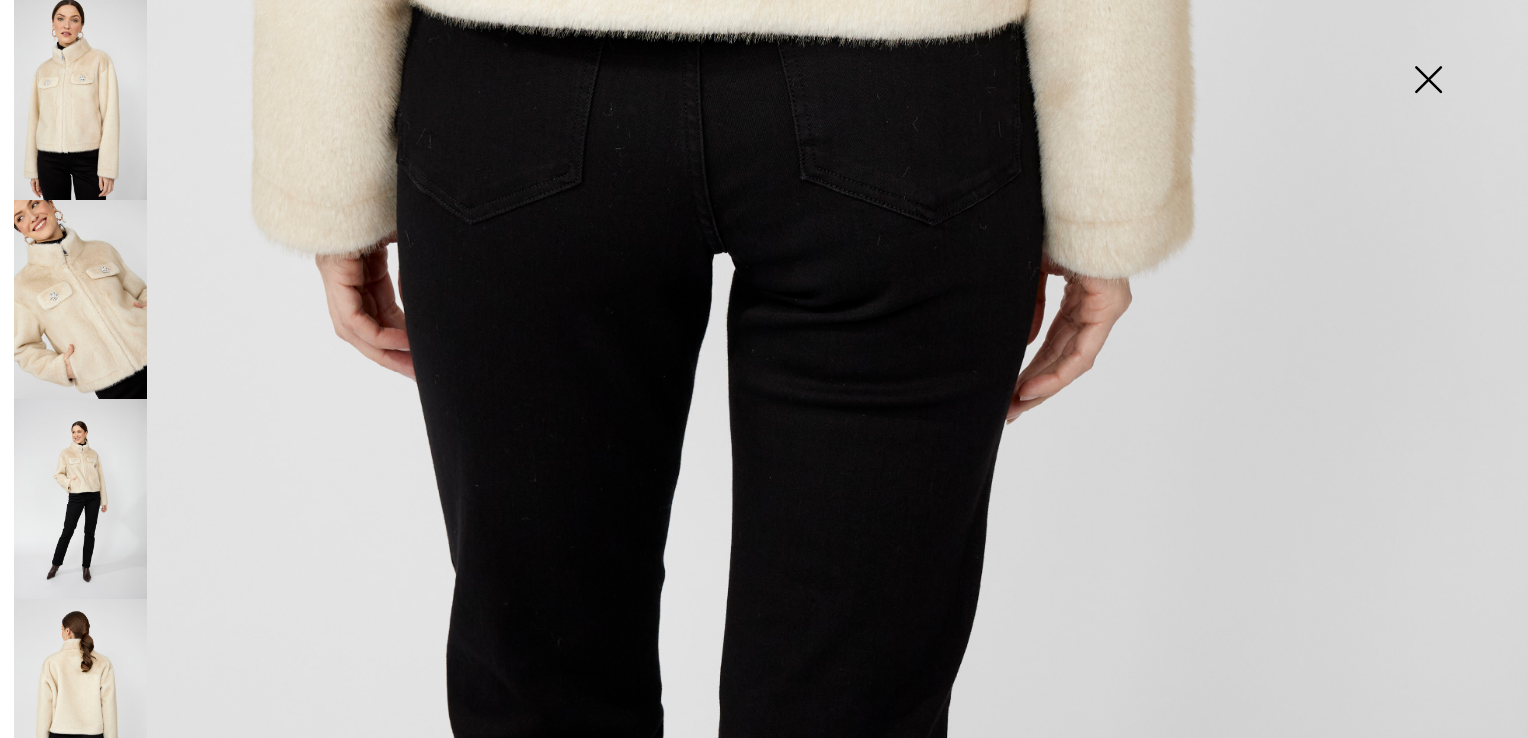 scroll, scrollTop: 1531, scrollLeft: 0, axis: vertical 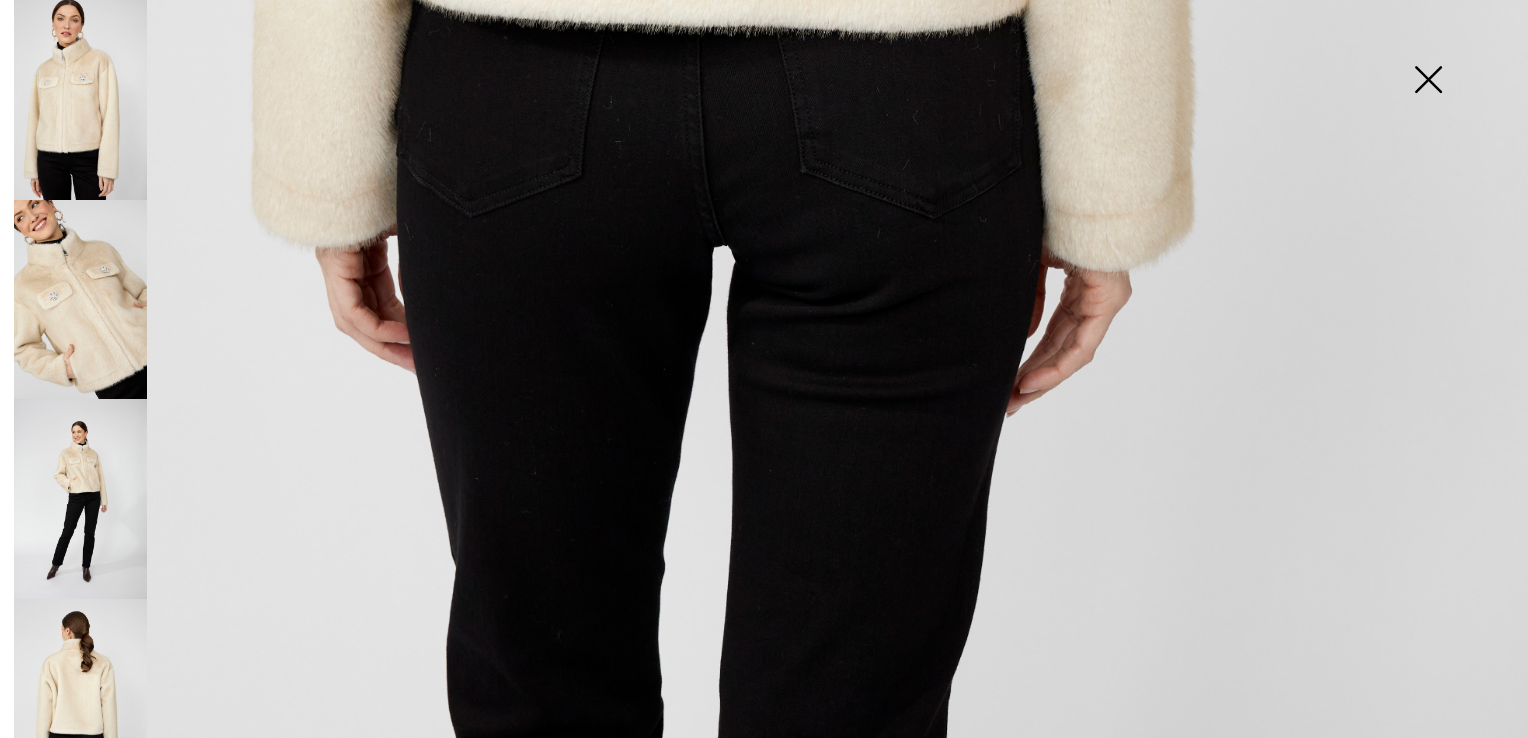 click at bounding box center (1428, 81) 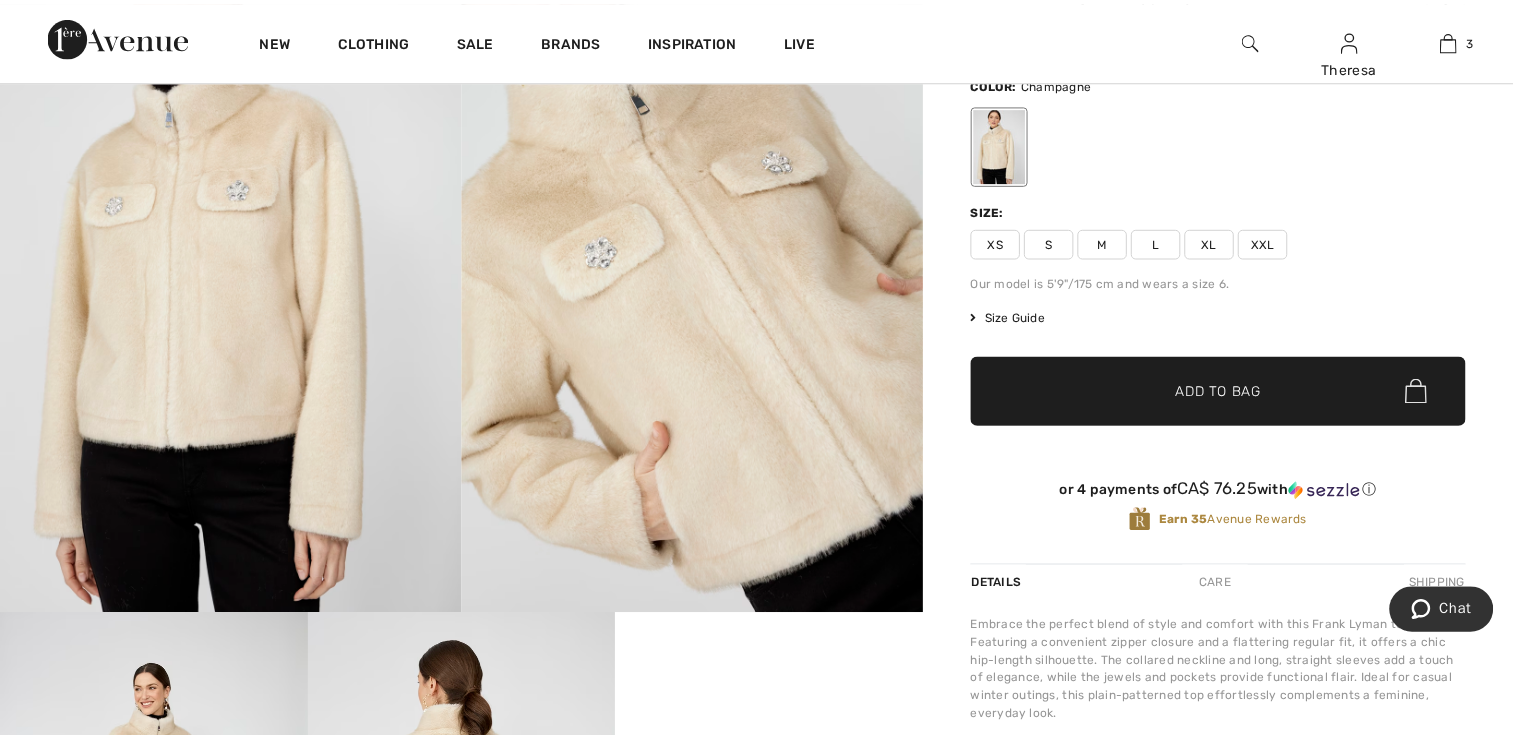 scroll, scrollTop: 300, scrollLeft: 0, axis: vertical 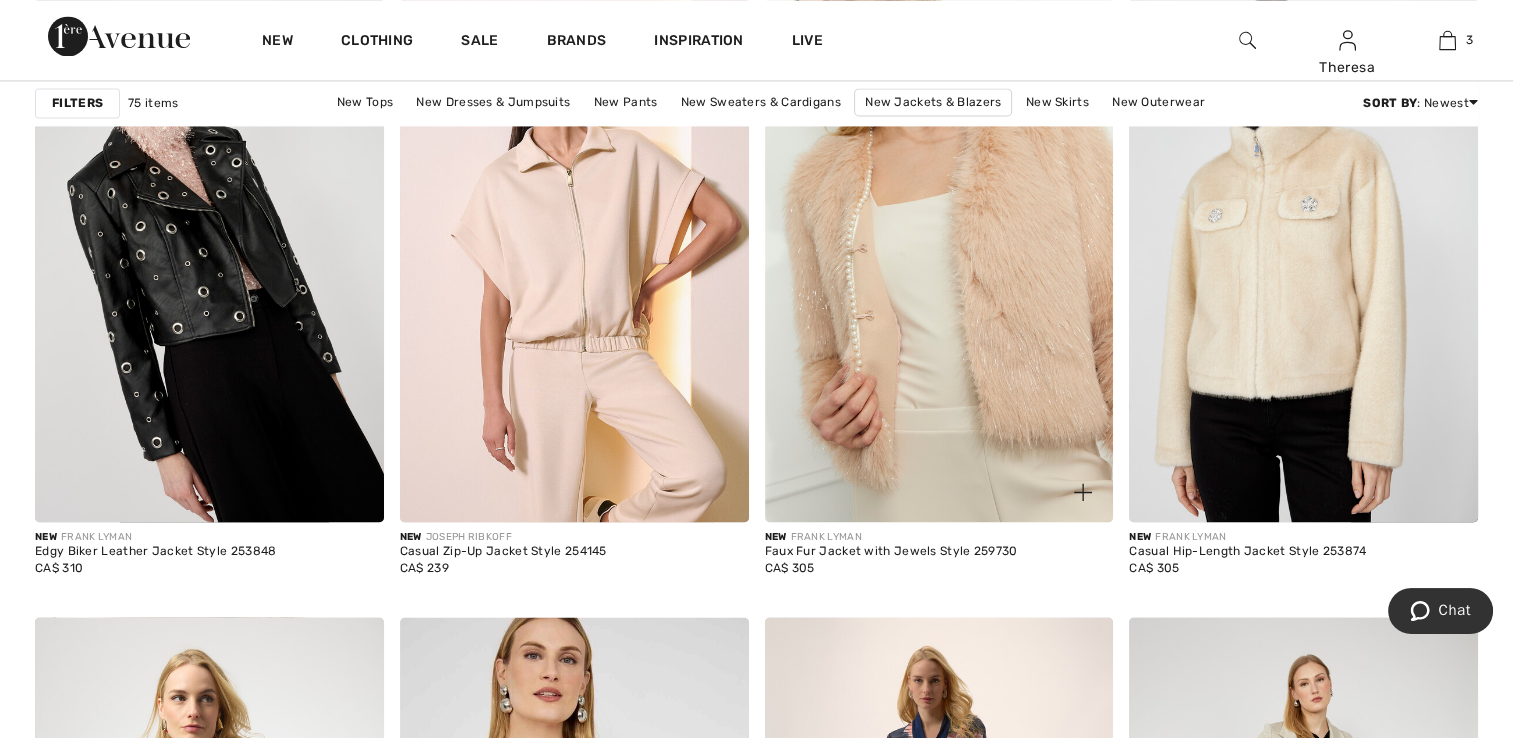 click at bounding box center [939, 260] 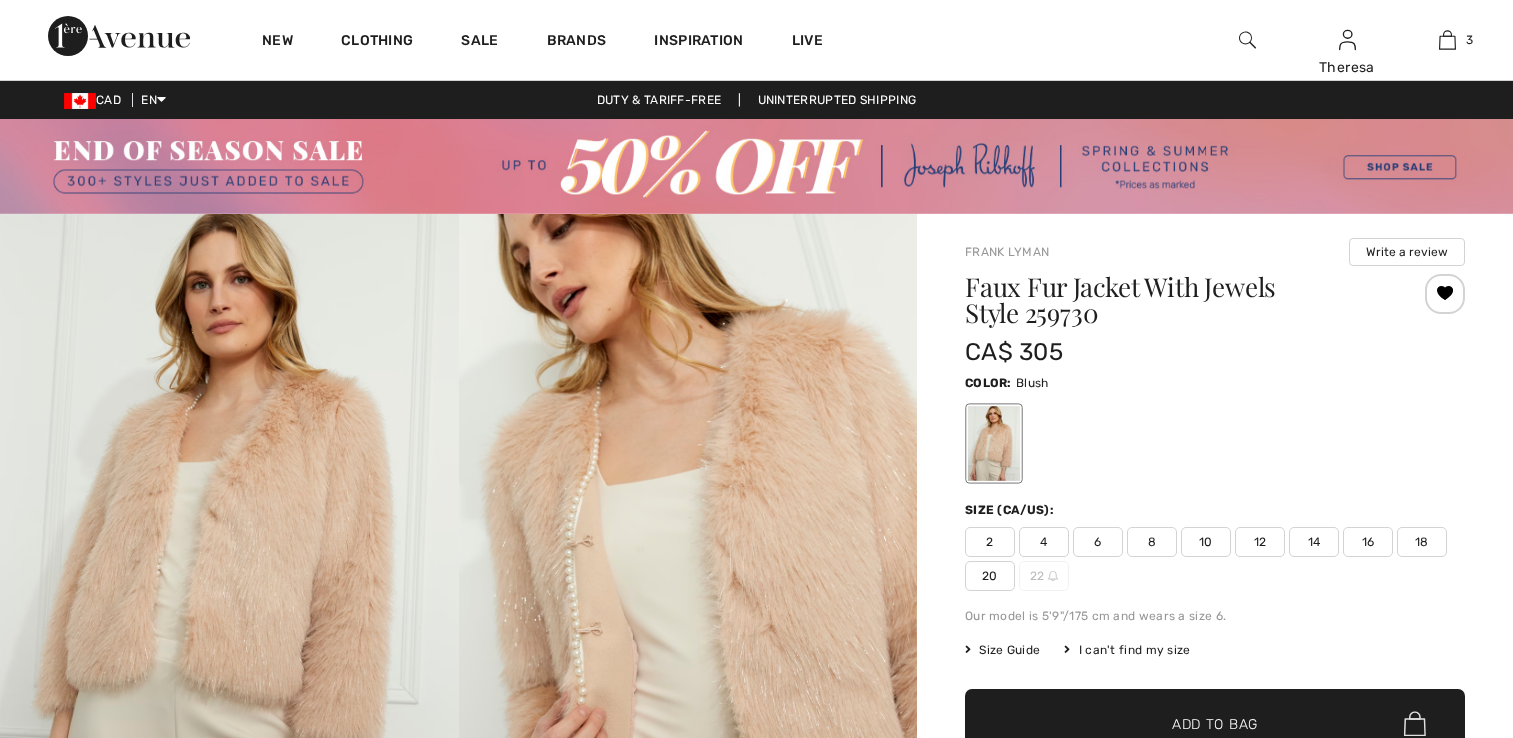 scroll, scrollTop: 0, scrollLeft: 0, axis: both 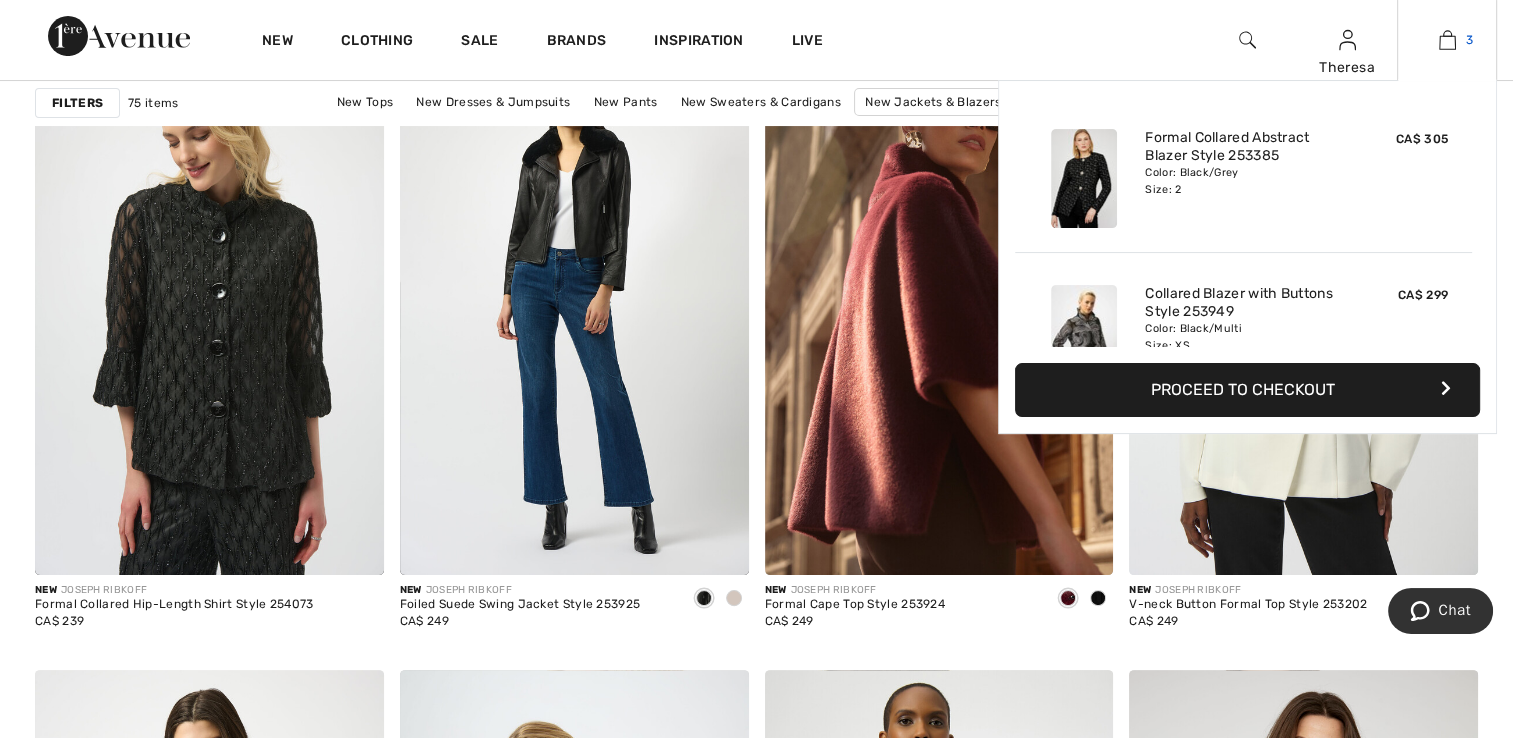 click at bounding box center [1447, 40] 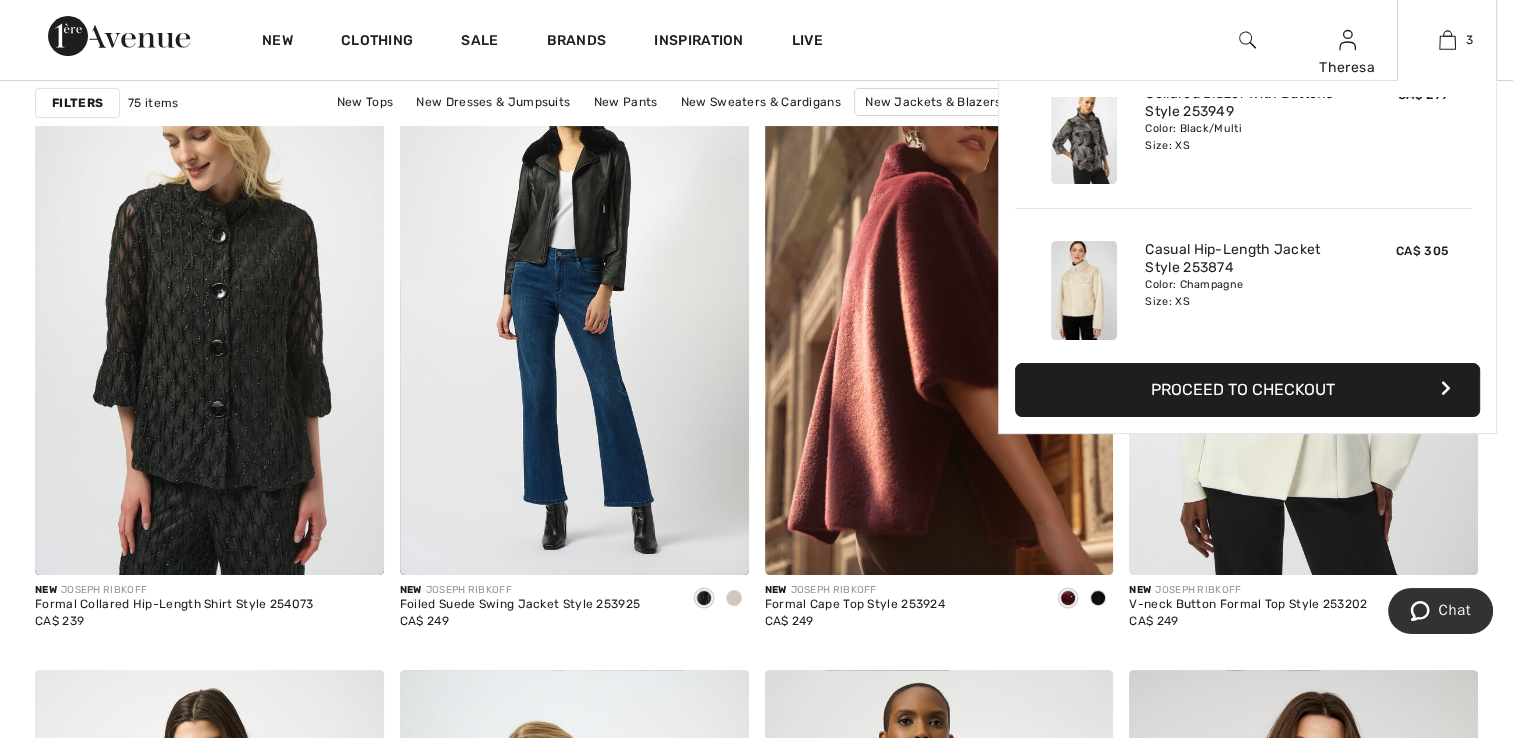 scroll, scrollTop: 216, scrollLeft: 0, axis: vertical 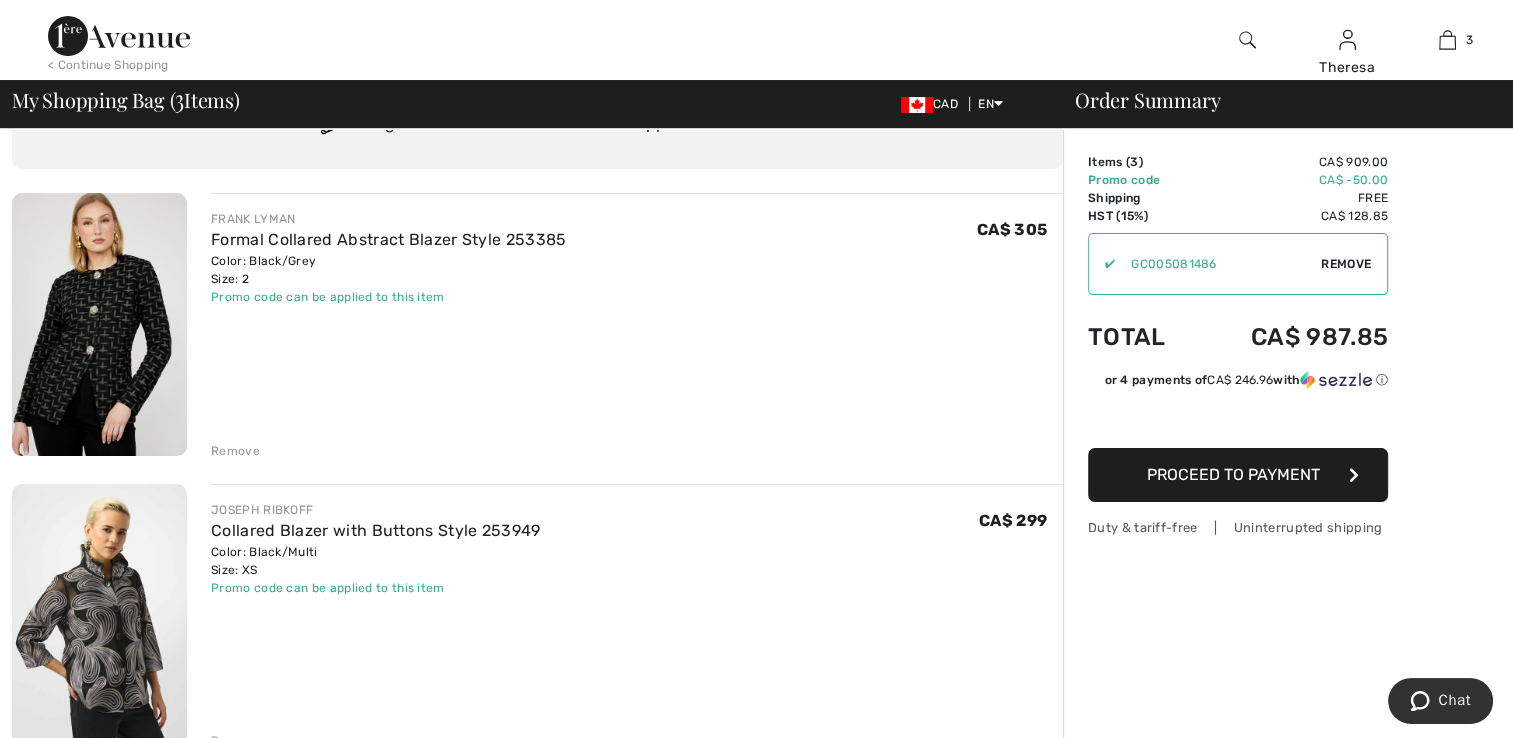 click on "Proceed to Payment" at bounding box center (1233, 474) 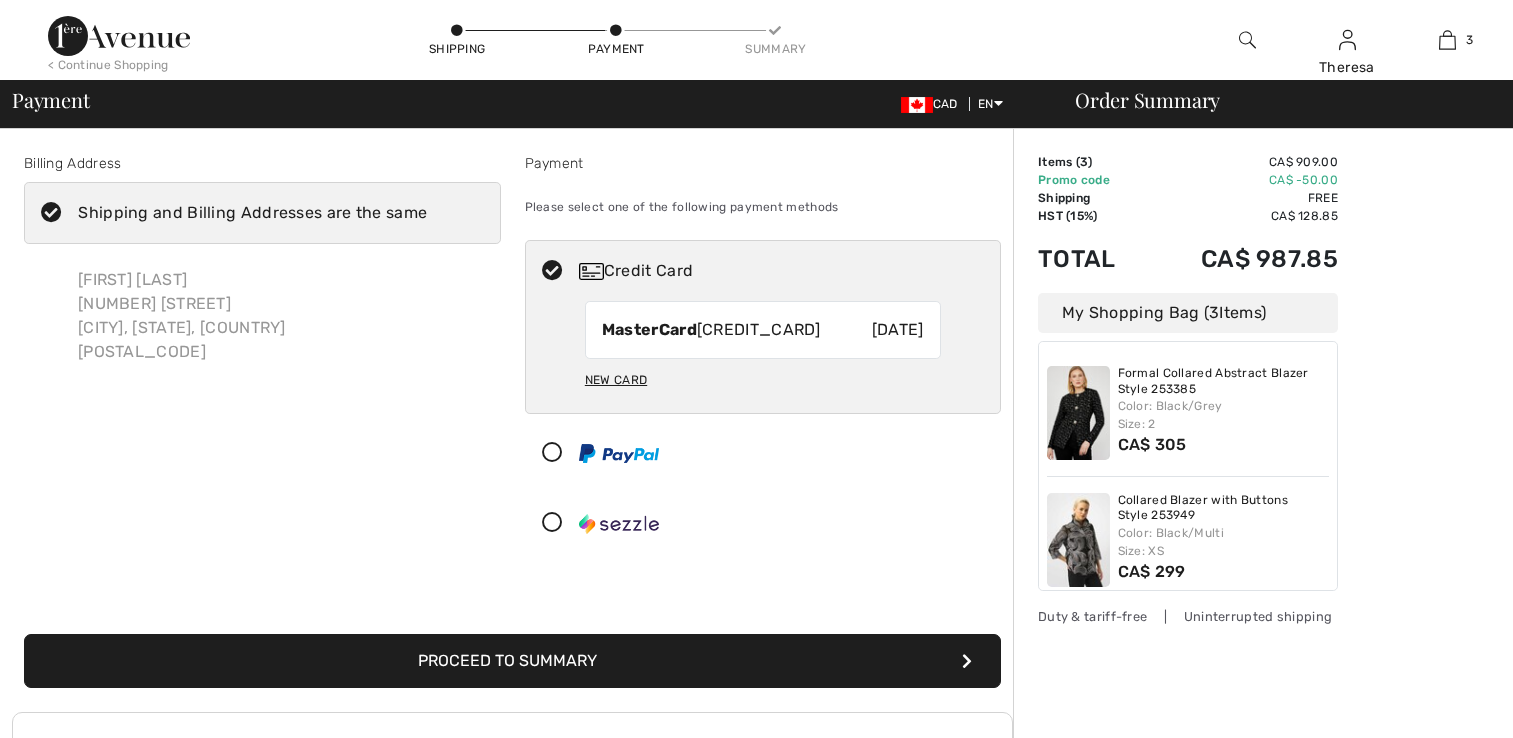 scroll, scrollTop: 0, scrollLeft: 0, axis: both 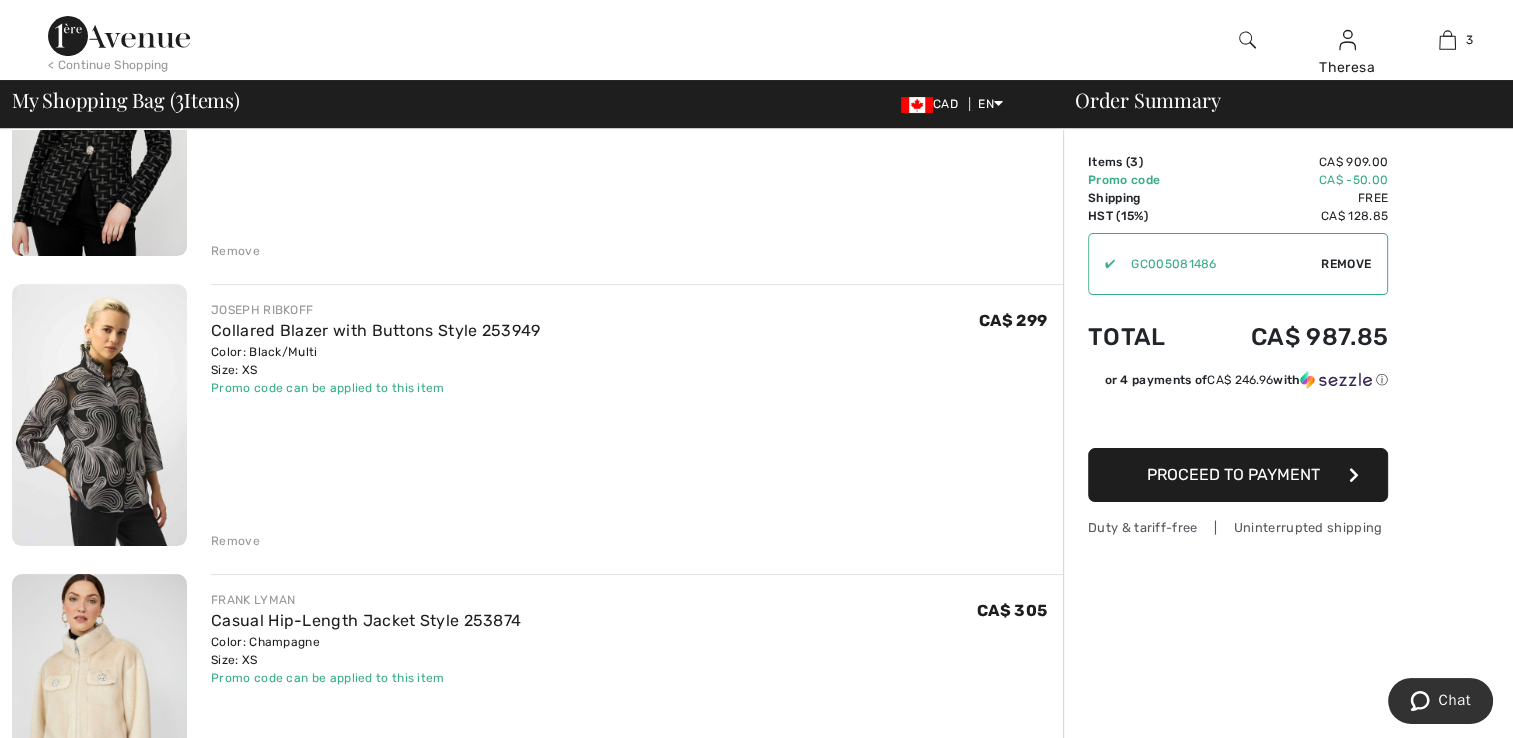 click at bounding box center [99, 705] 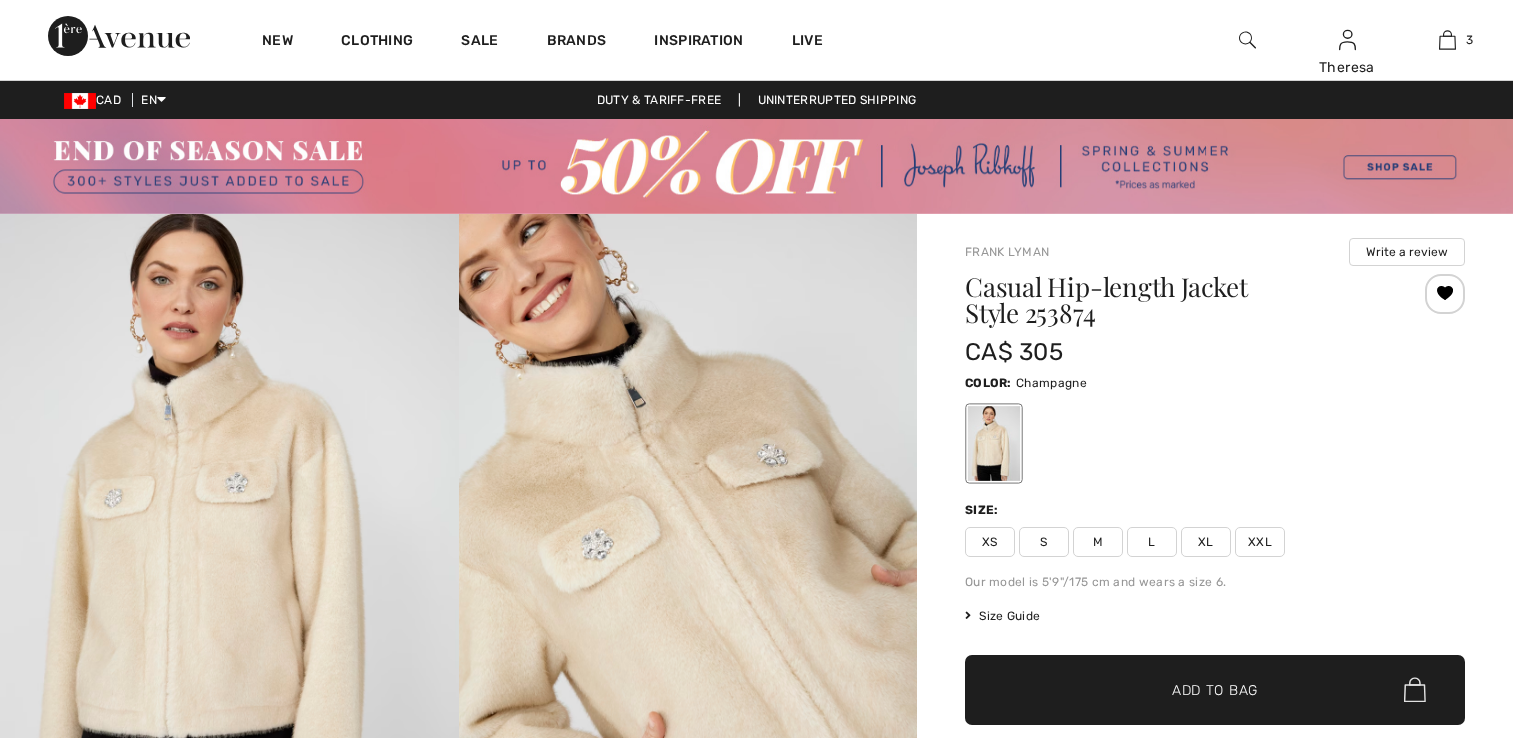 scroll, scrollTop: 0, scrollLeft: 0, axis: both 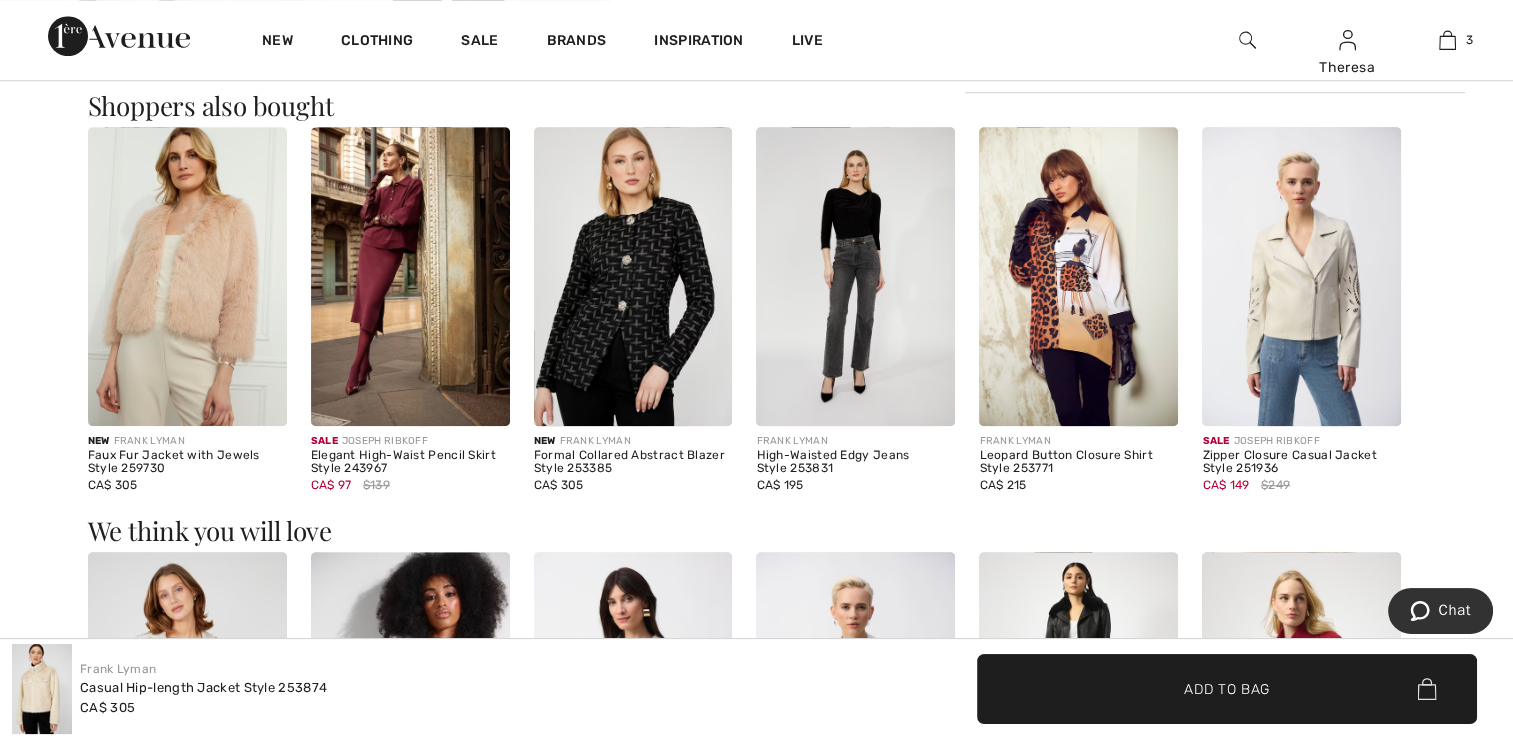 click at bounding box center [187, 276] 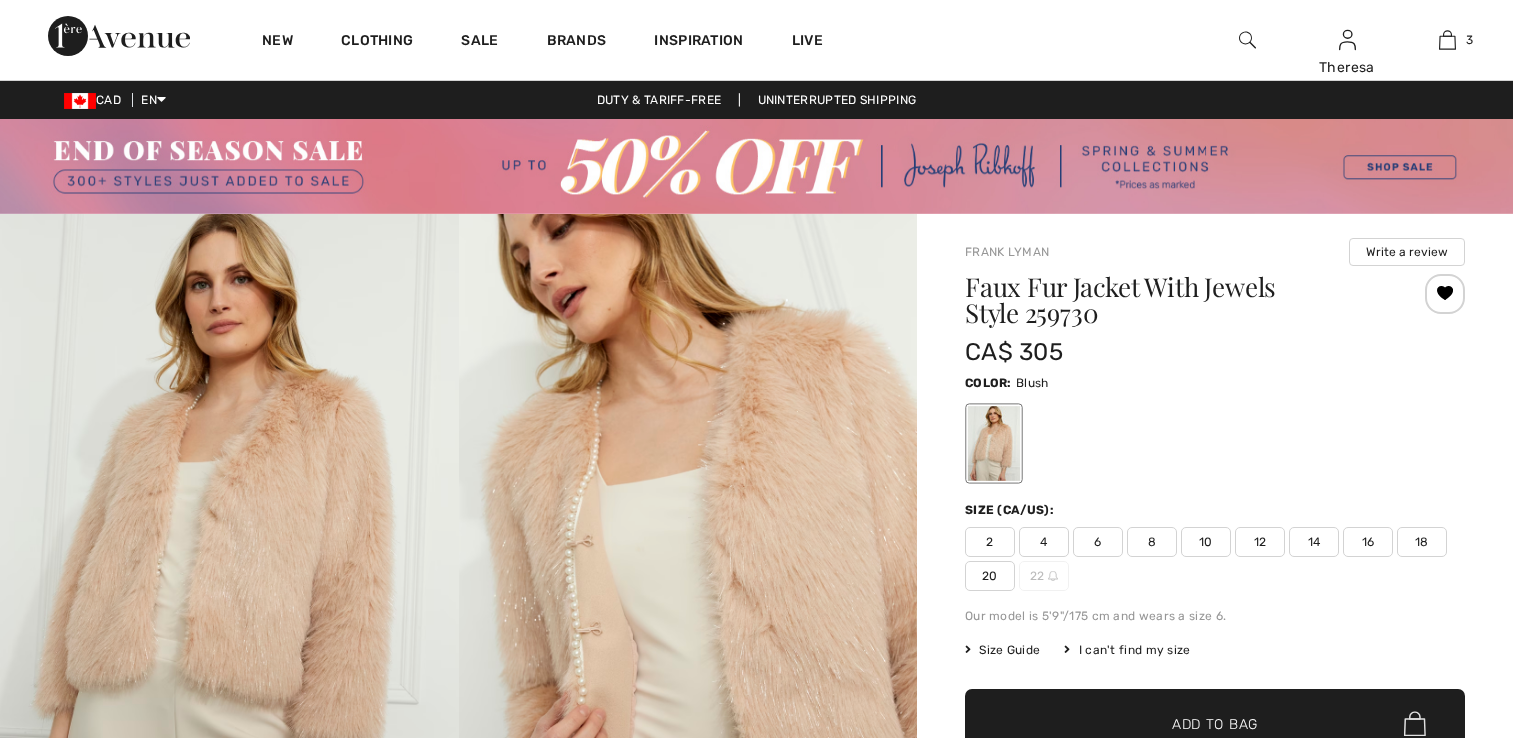 scroll, scrollTop: 0, scrollLeft: 0, axis: both 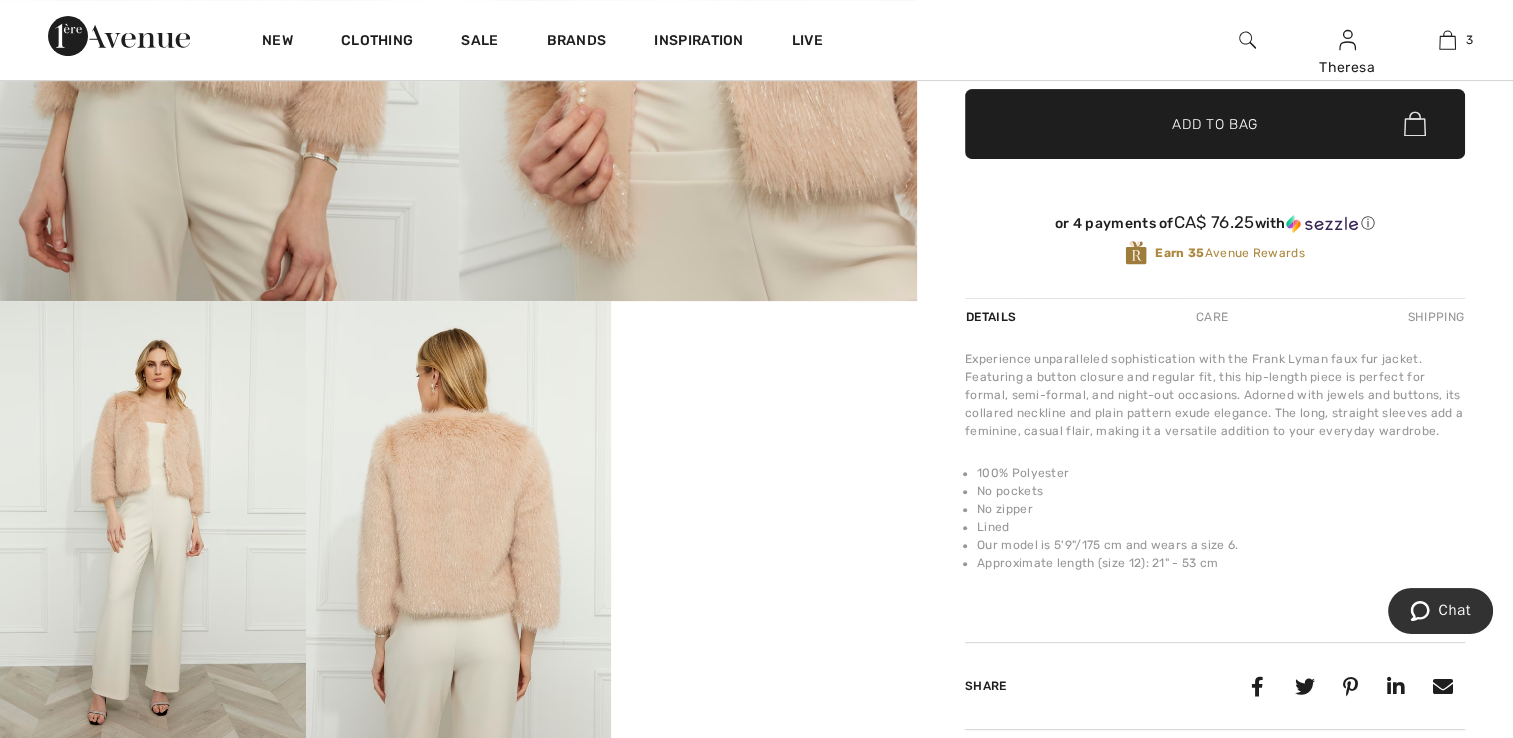 click at bounding box center (153, 530) 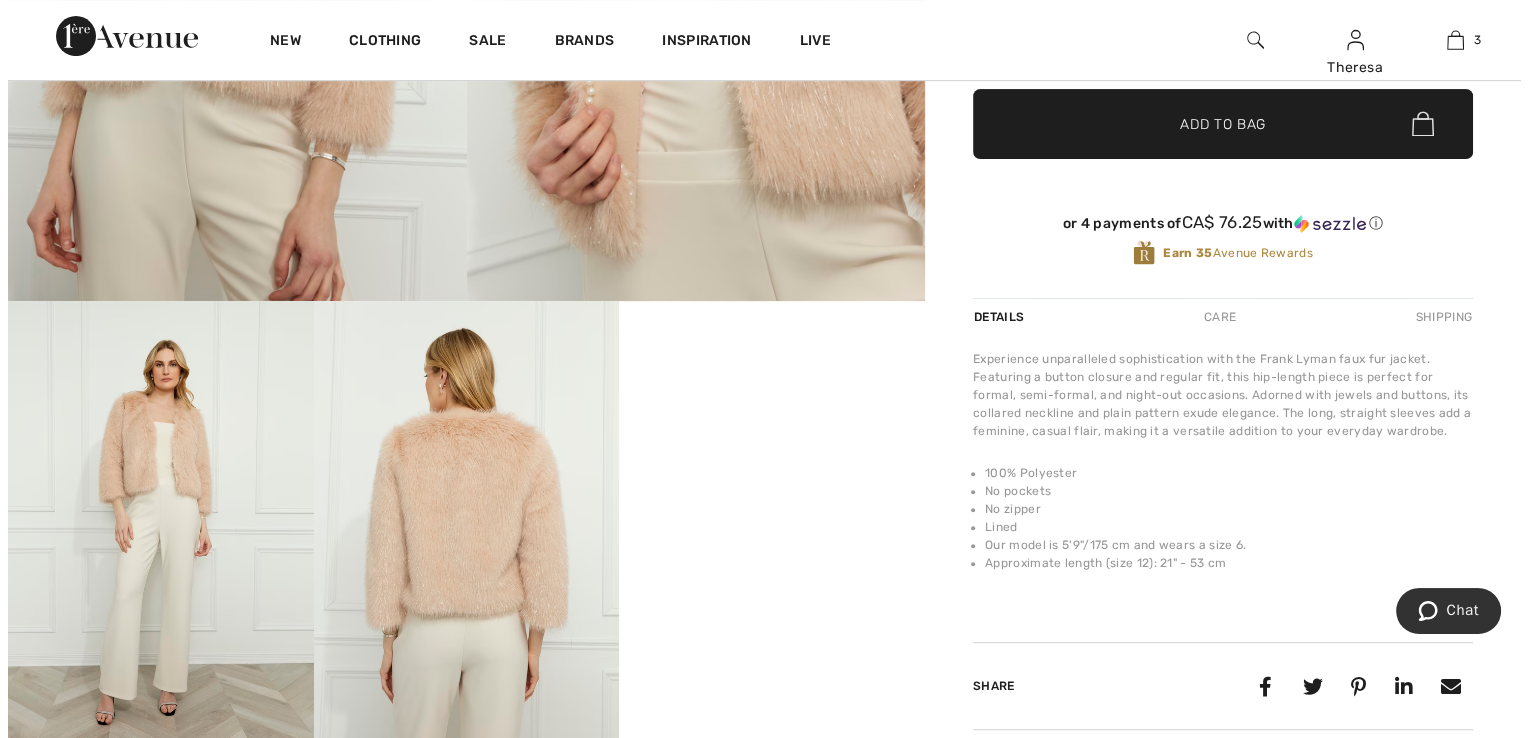 scroll, scrollTop: 600, scrollLeft: 0, axis: vertical 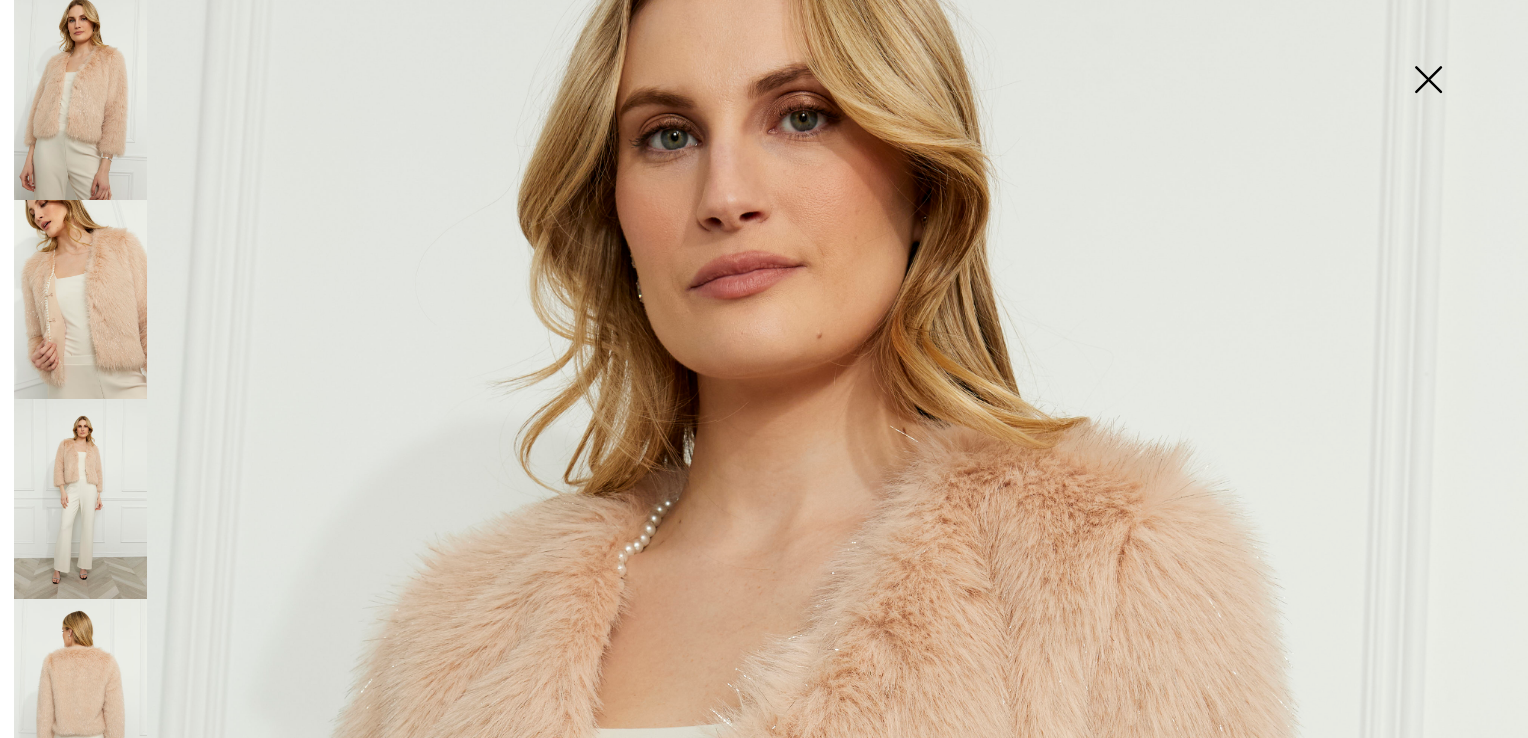 click at bounding box center [80, 300] 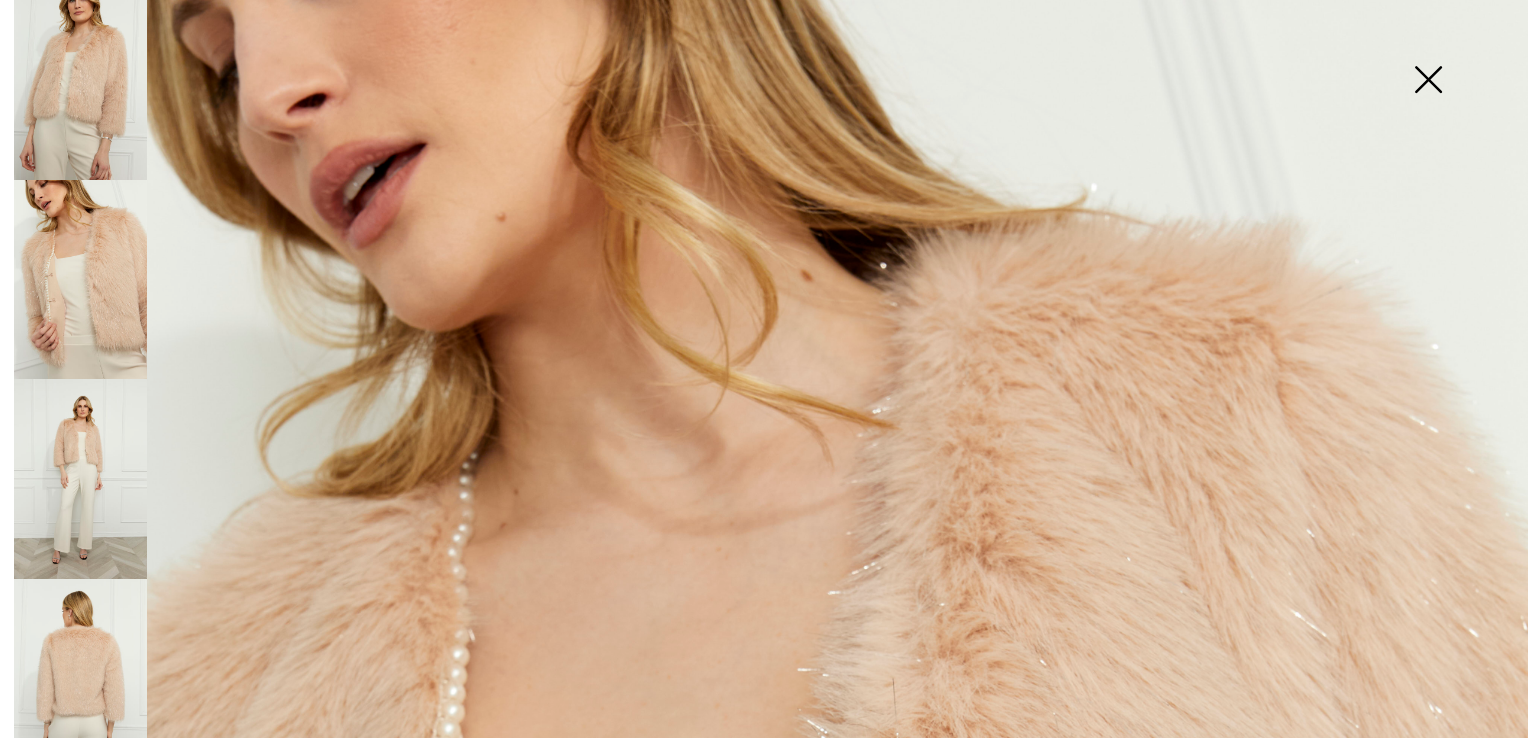 scroll, scrollTop: 31, scrollLeft: 0, axis: vertical 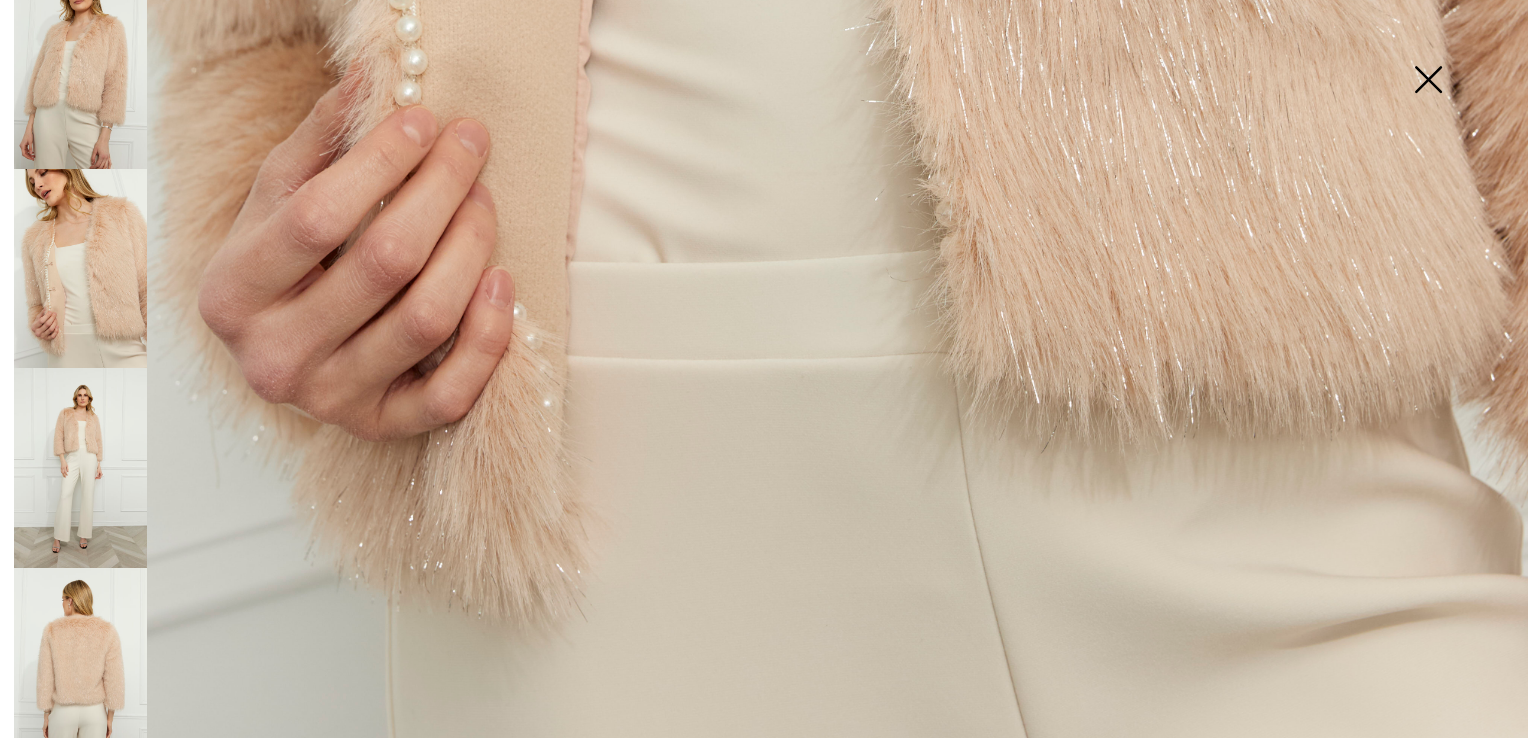 click at bounding box center (1428, 81) 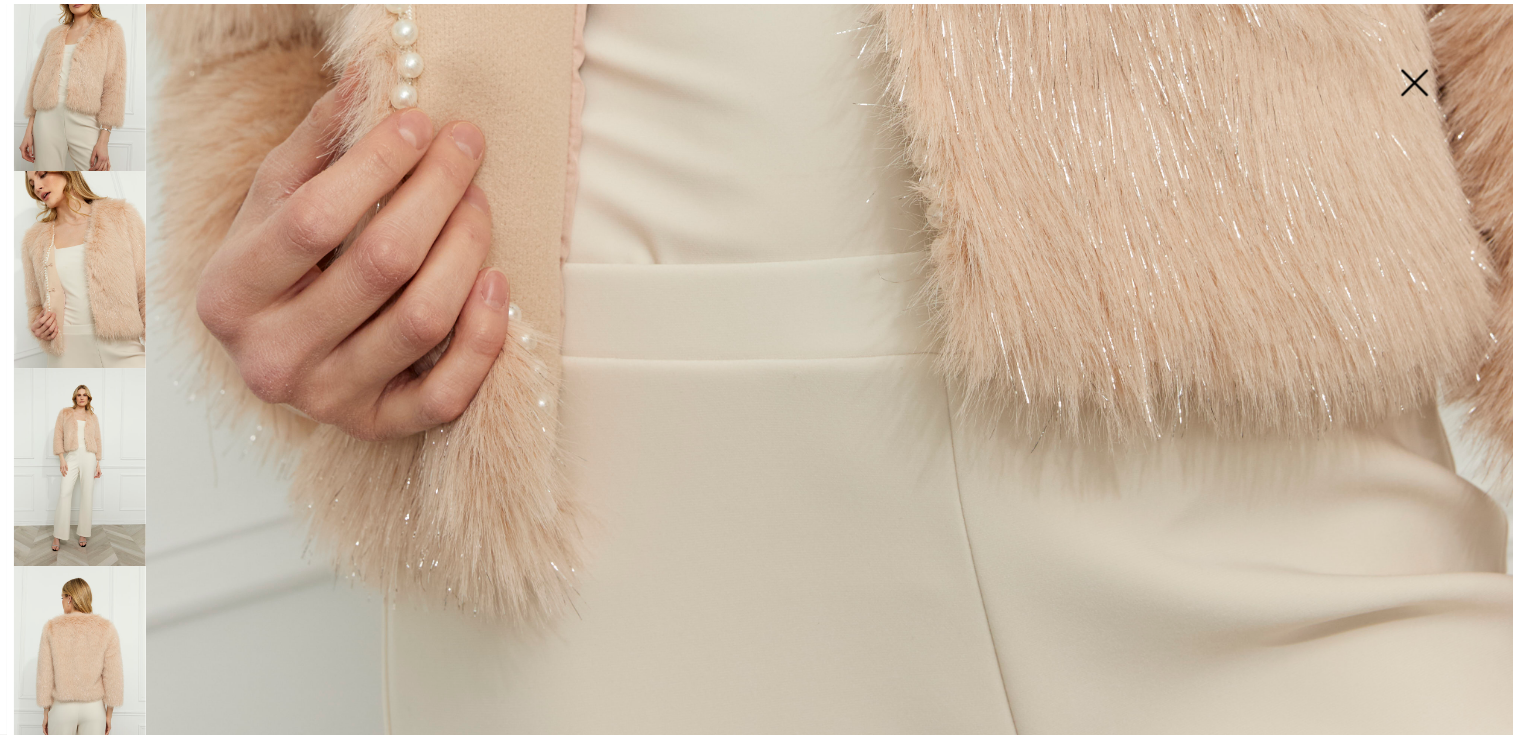 scroll, scrollTop: 600, scrollLeft: 0, axis: vertical 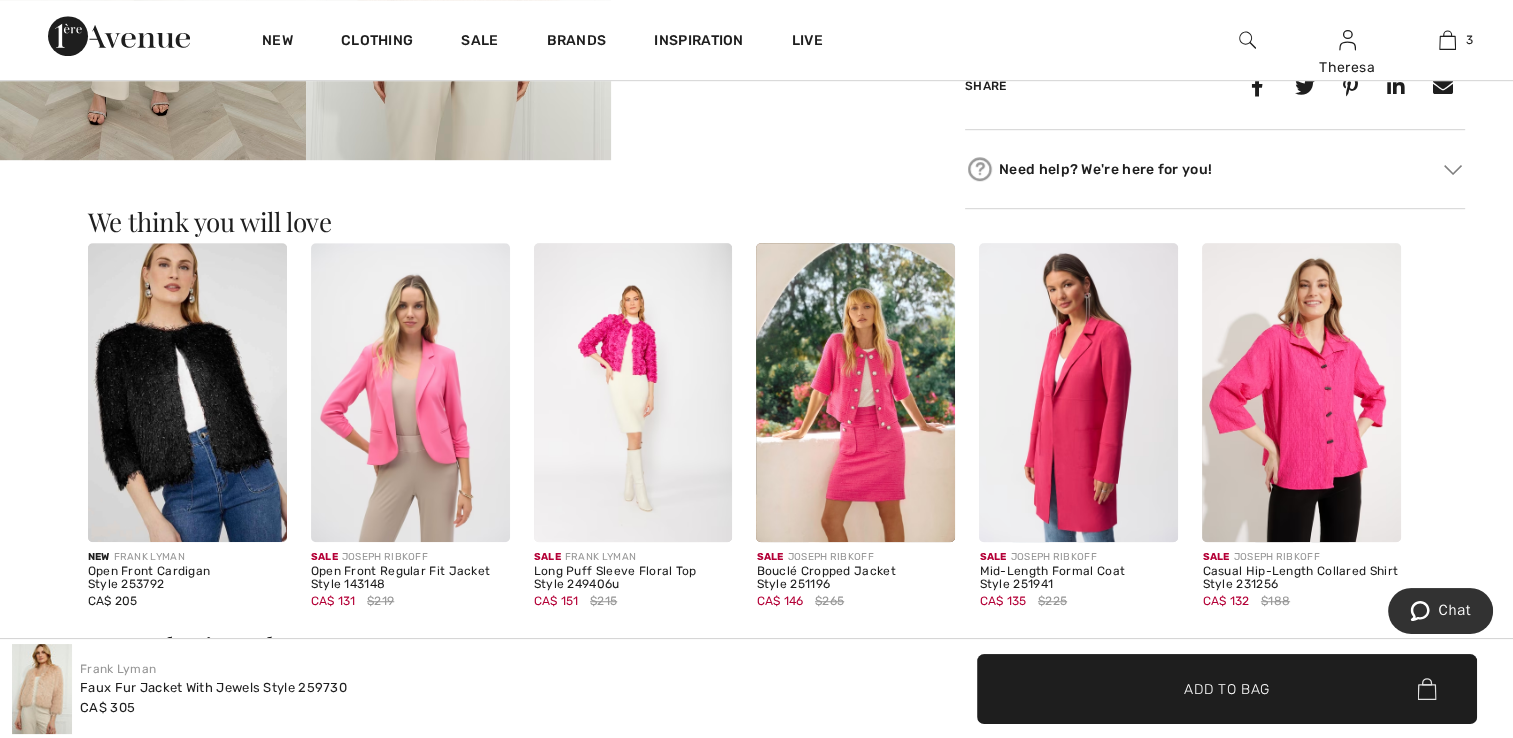 click at bounding box center [633, 392] 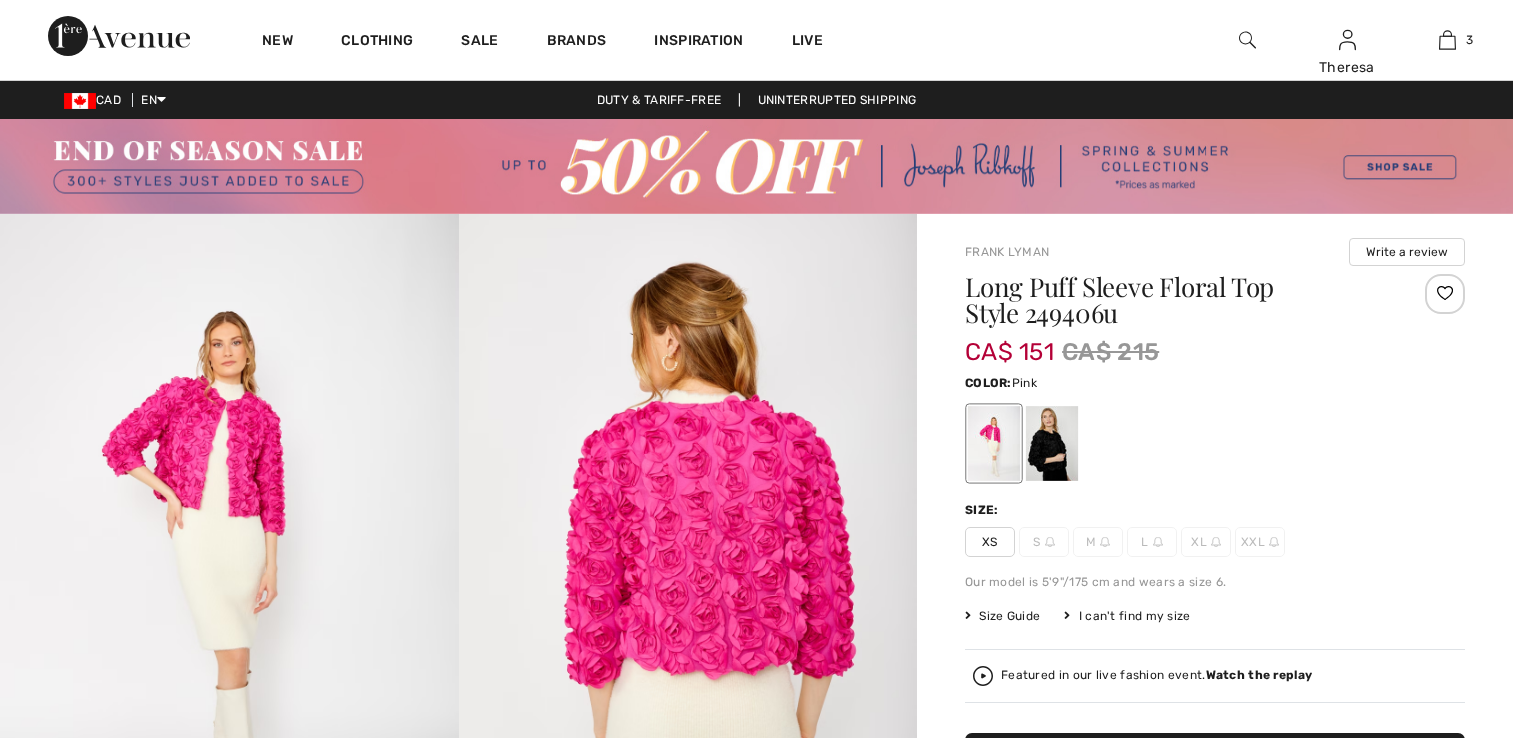 scroll, scrollTop: 0, scrollLeft: 0, axis: both 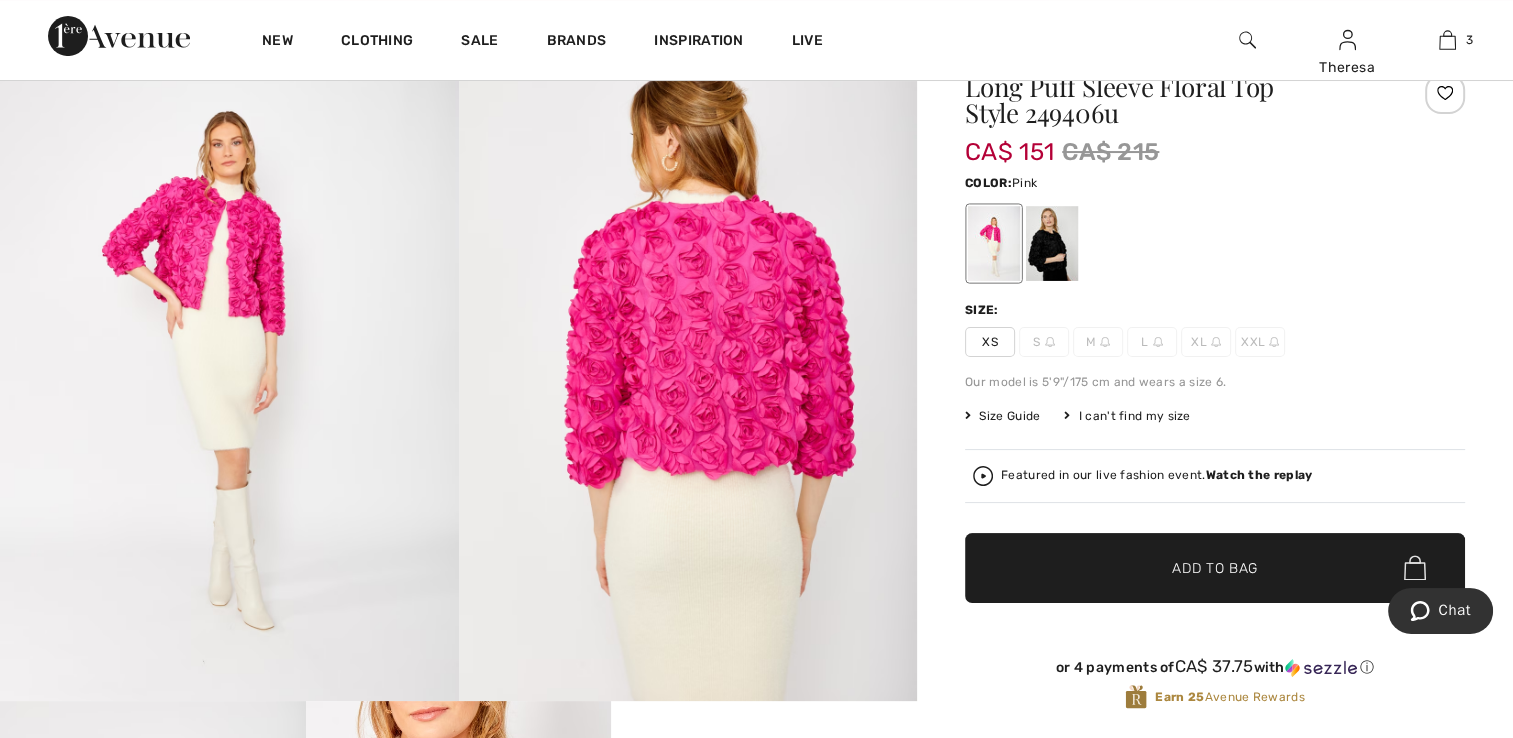 click at bounding box center [688, 358] 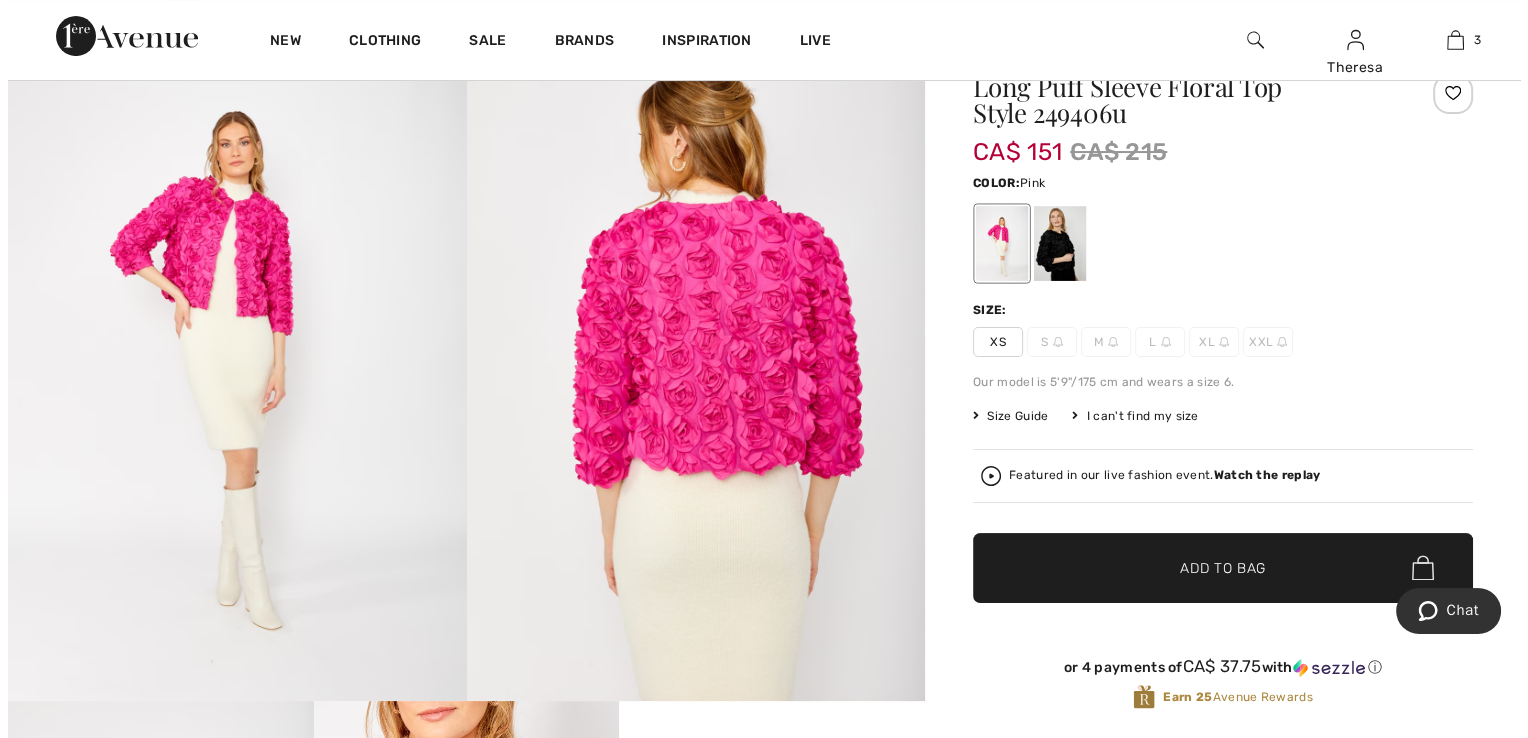 scroll, scrollTop: 200, scrollLeft: 0, axis: vertical 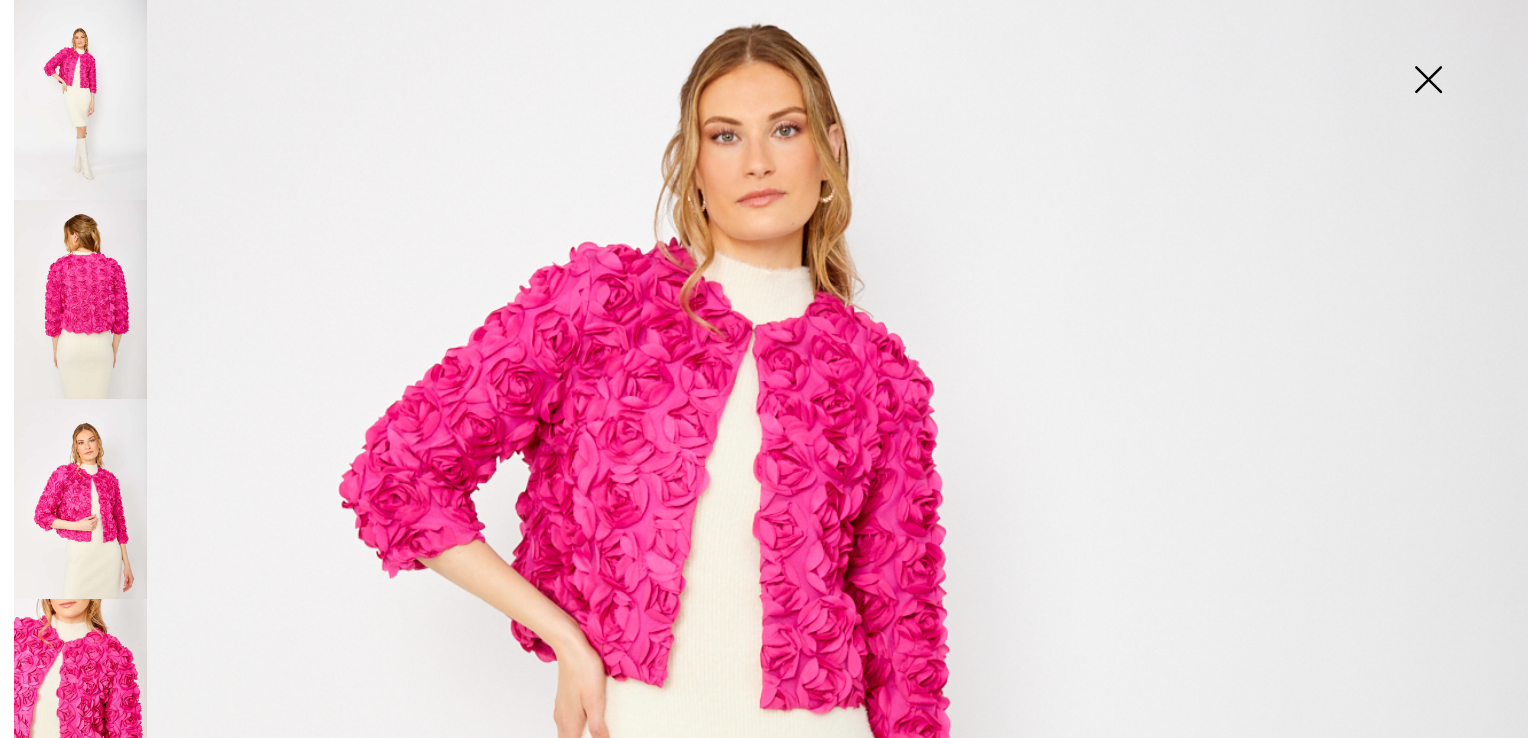 click at bounding box center [80, 300] 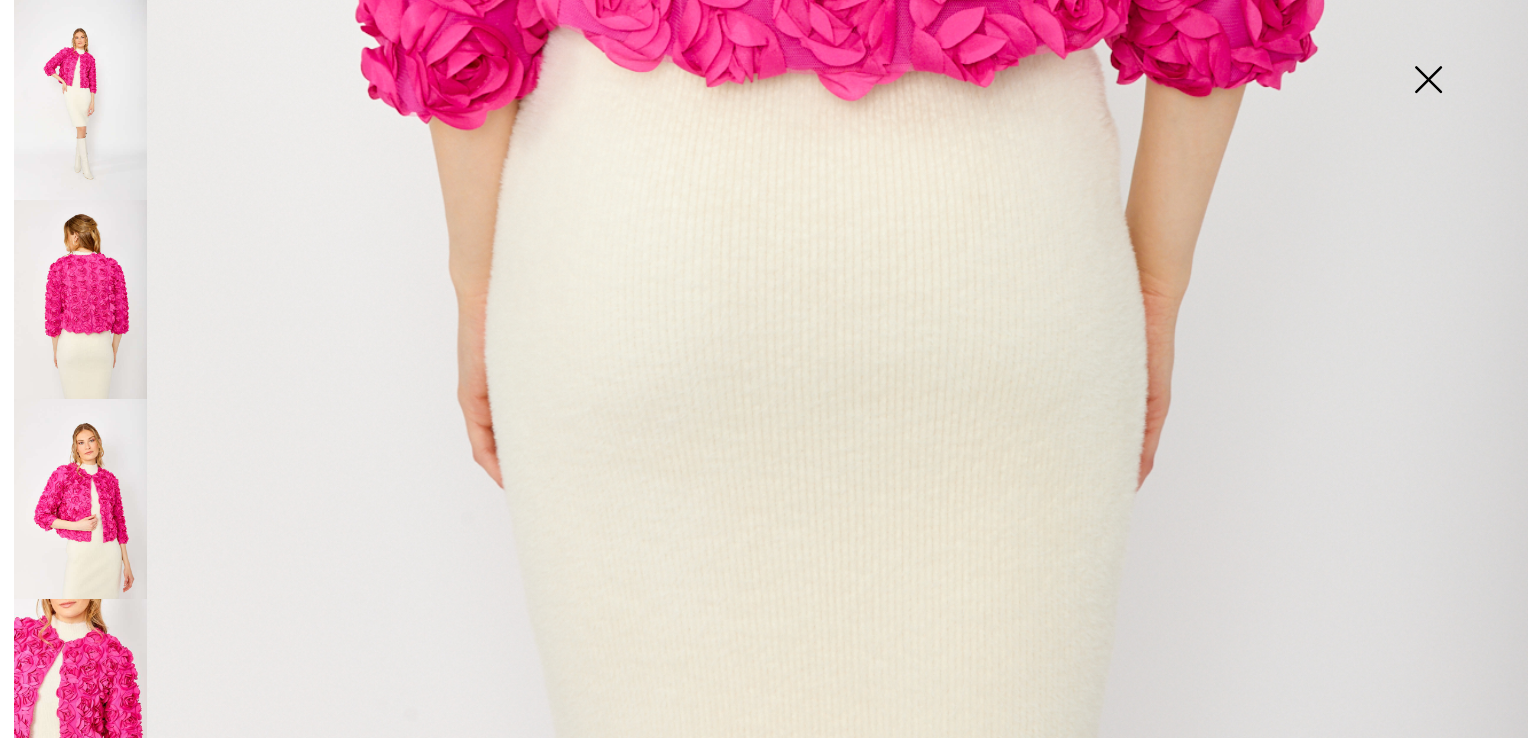 scroll, scrollTop: 1531, scrollLeft: 0, axis: vertical 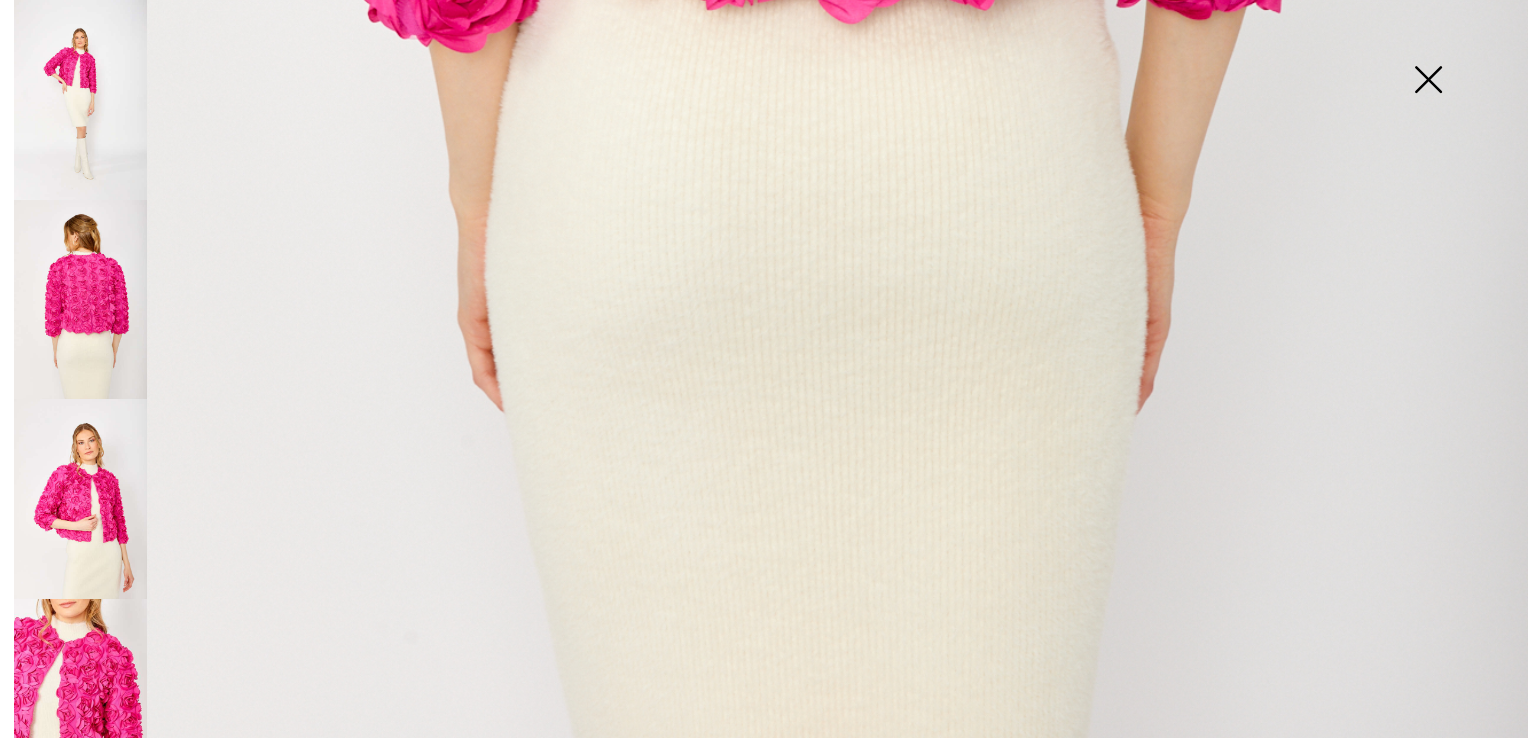 click at bounding box center [80, 499] 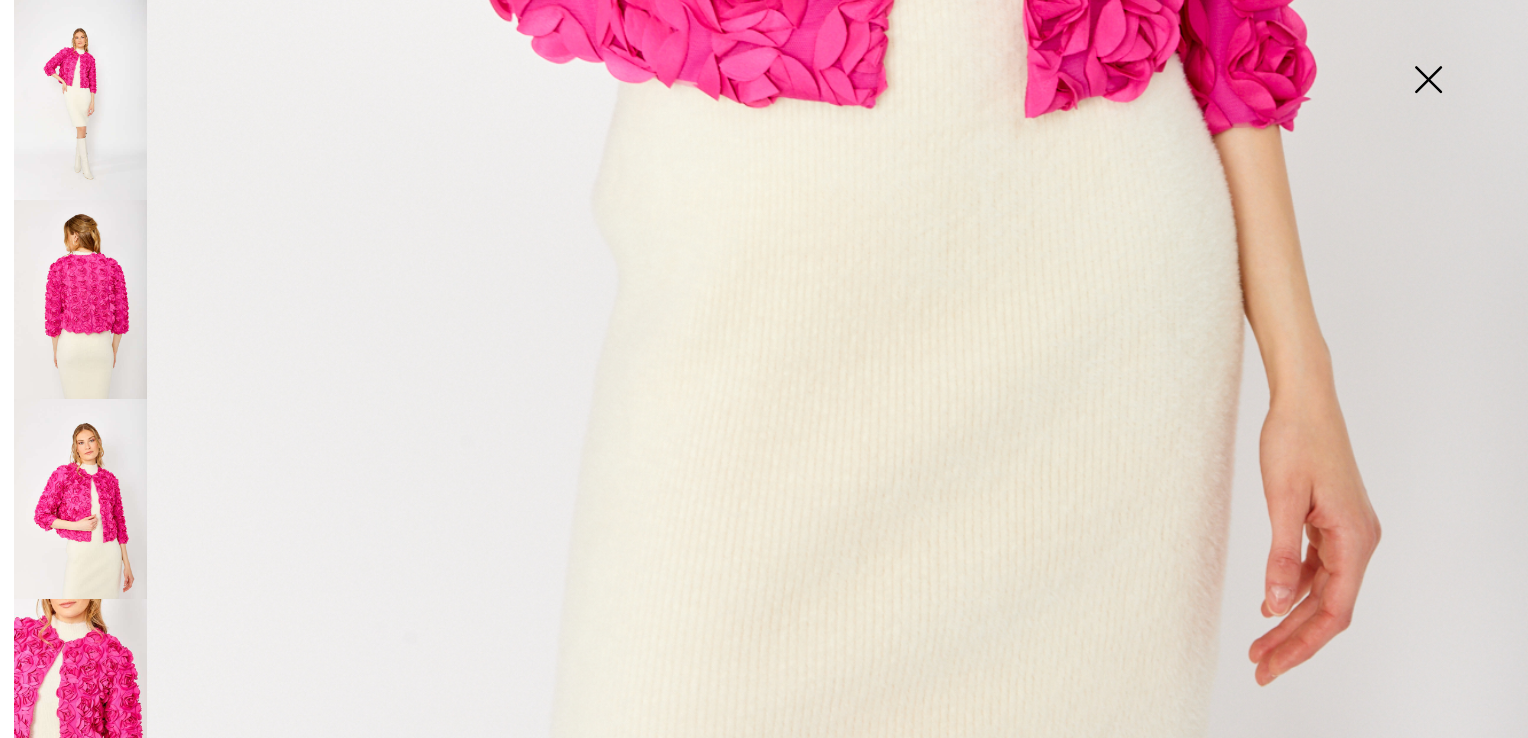click at bounding box center (80, 699) 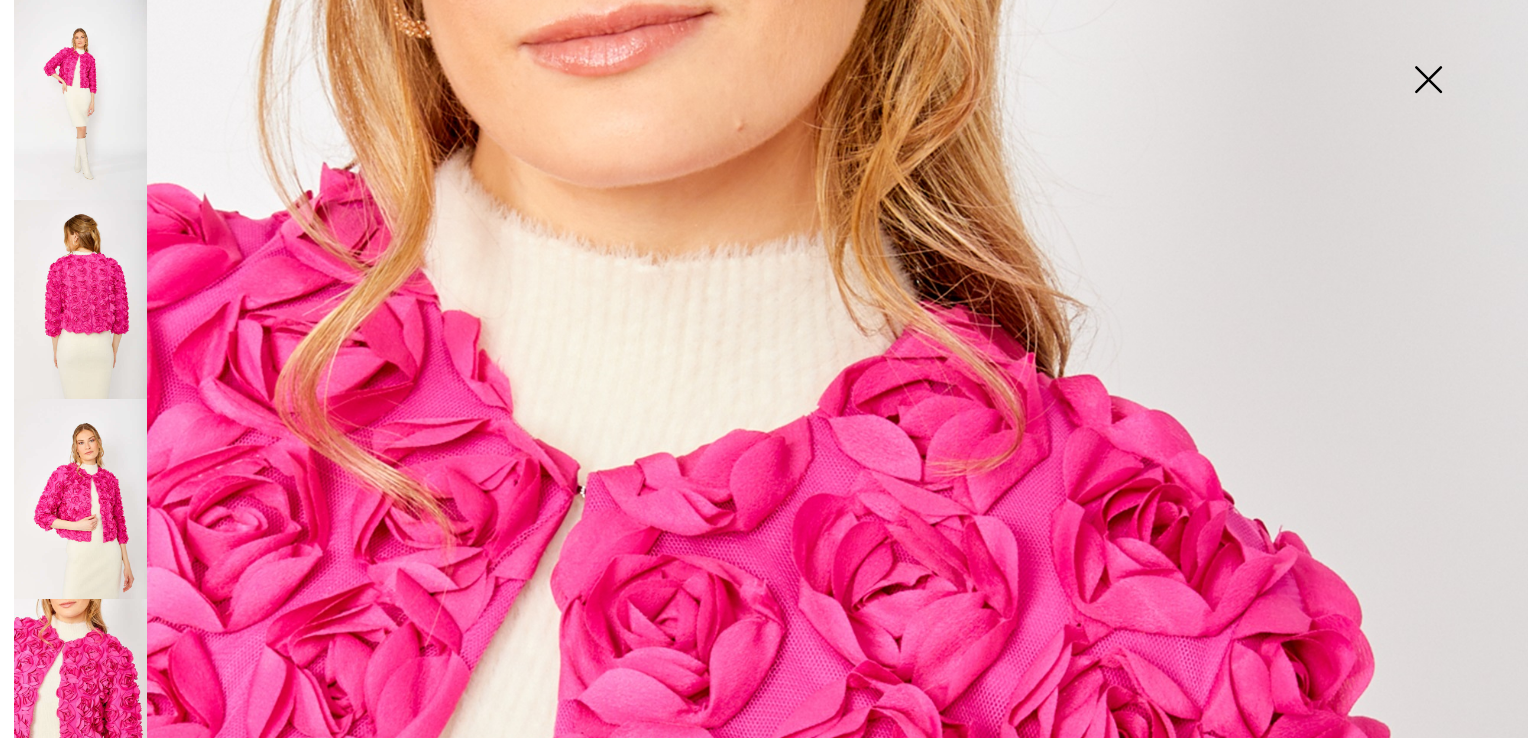 scroll, scrollTop: 0, scrollLeft: 0, axis: both 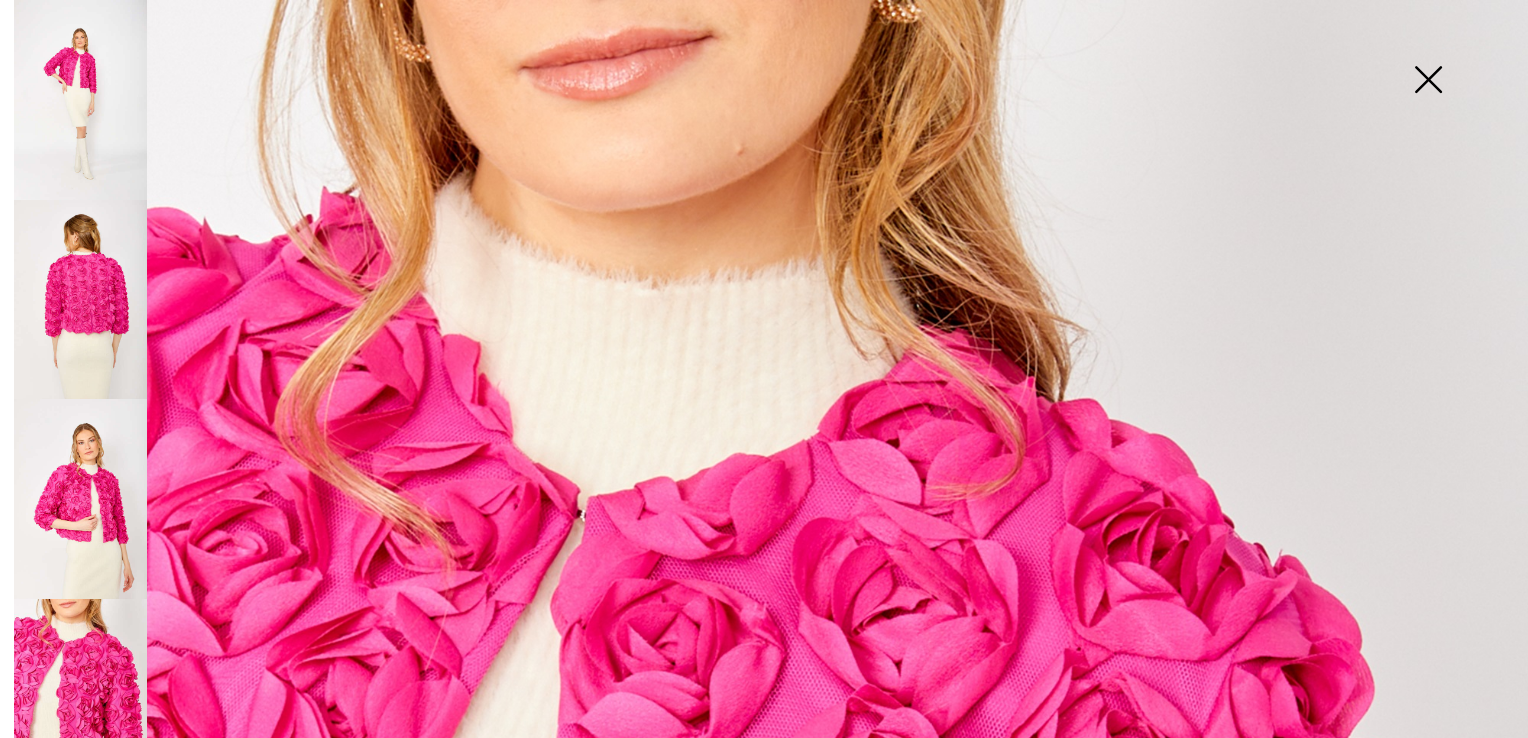 click at bounding box center (1428, 81) 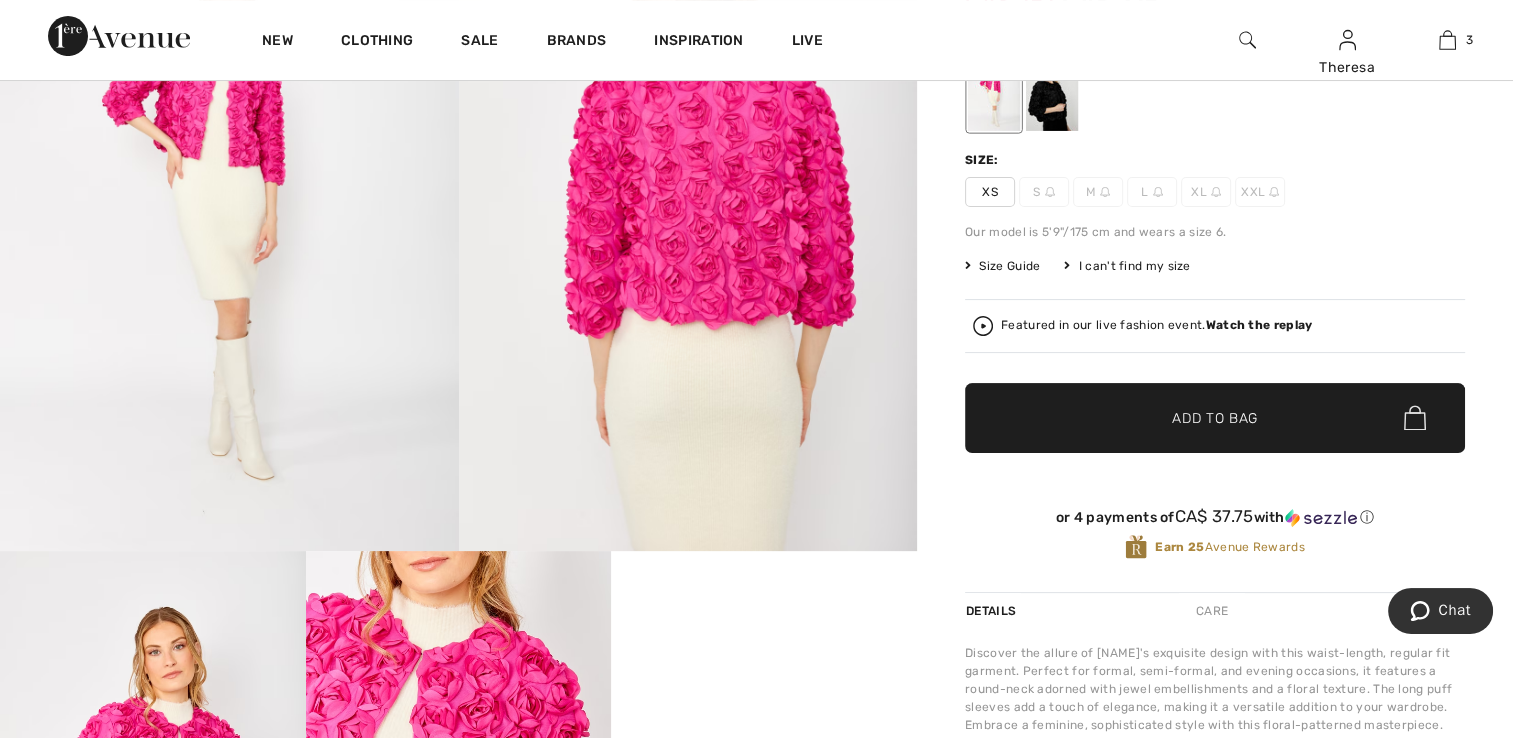 scroll, scrollTop: 400, scrollLeft: 0, axis: vertical 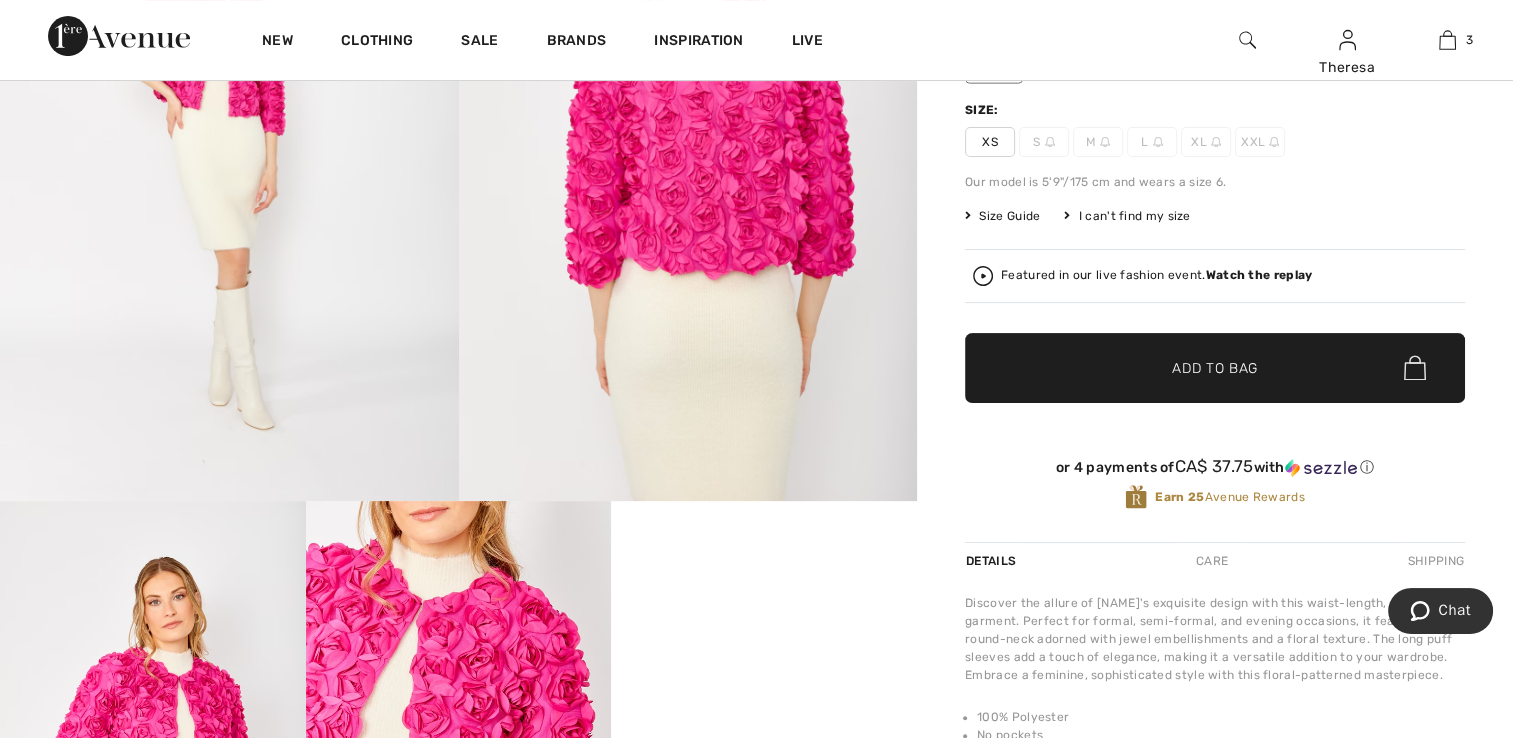 click on "Watch the replay" at bounding box center [1259, 275] 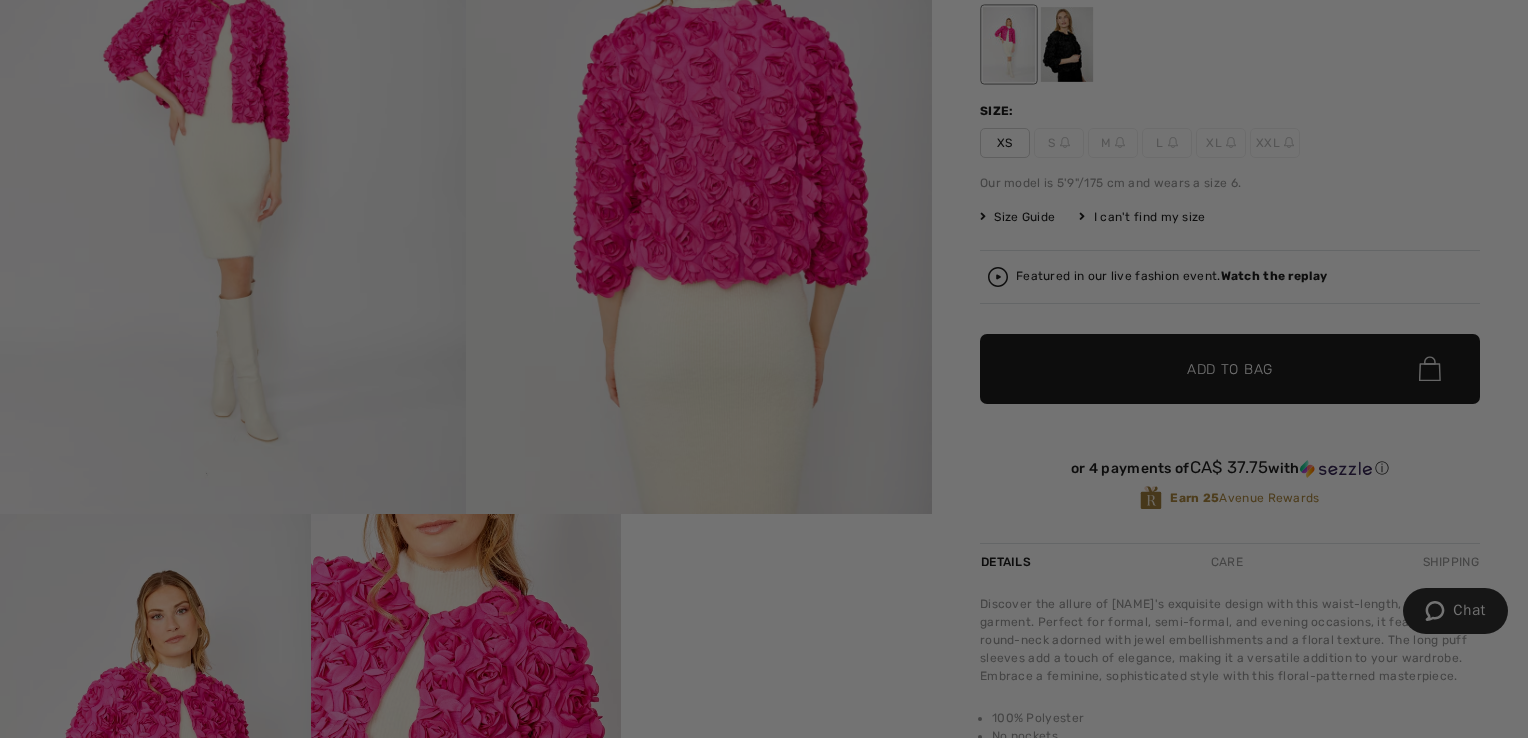 scroll, scrollTop: 0, scrollLeft: 0, axis: both 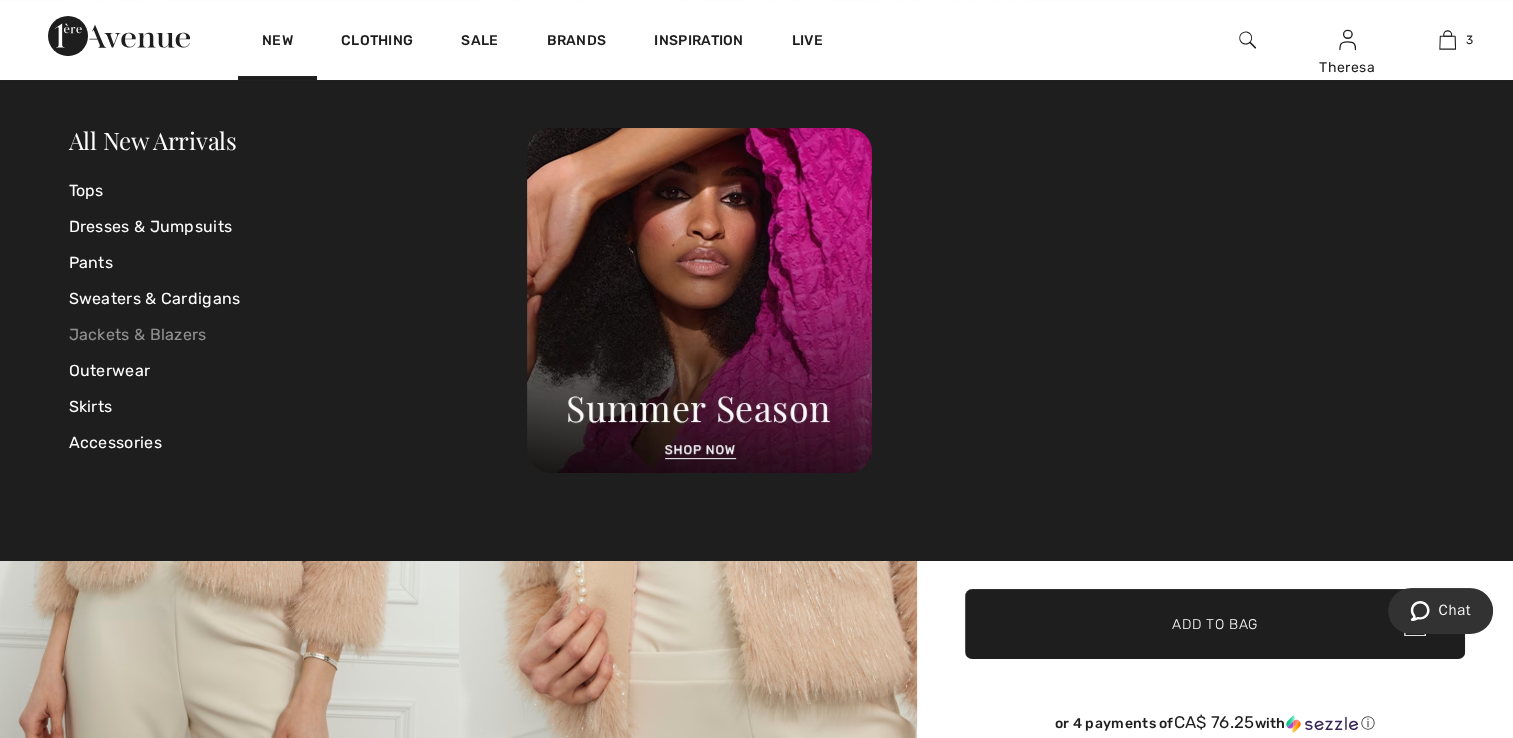 click on "Jackets & Blazers" at bounding box center (298, 335) 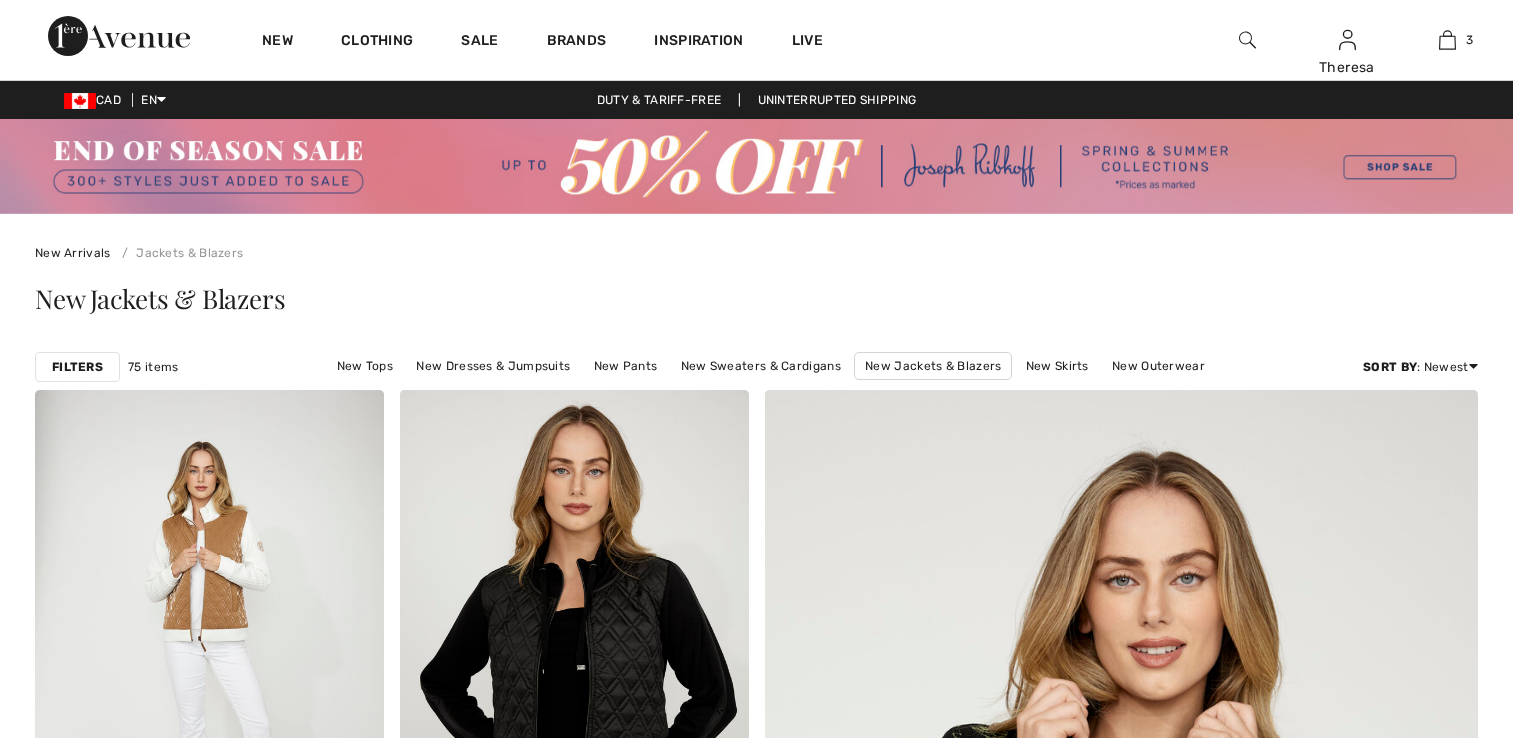 scroll, scrollTop: 0, scrollLeft: 0, axis: both 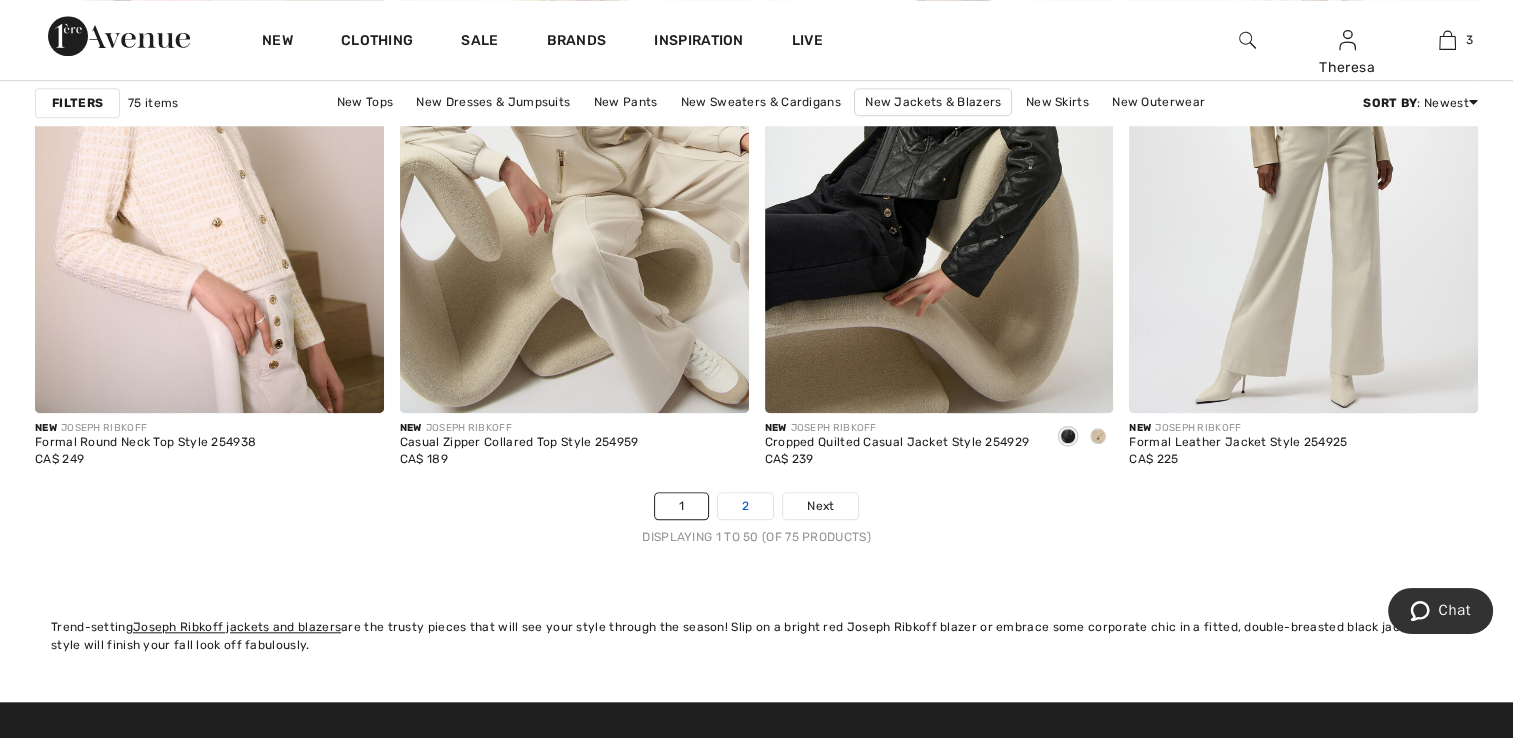 click on "2" at bounding box center [745, 506] 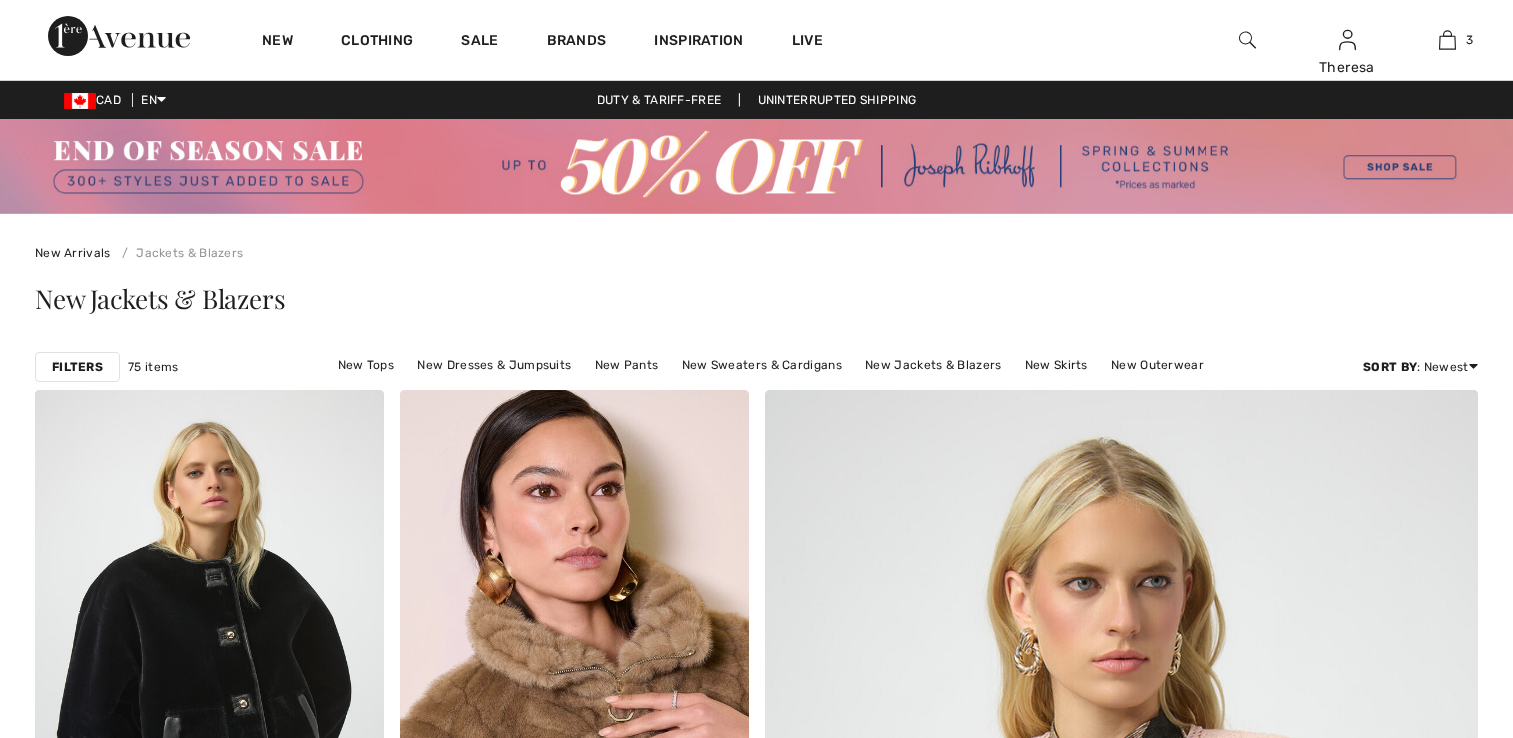 scroll, scrollTop: 6, scrollLeft: 0, axis: vertical 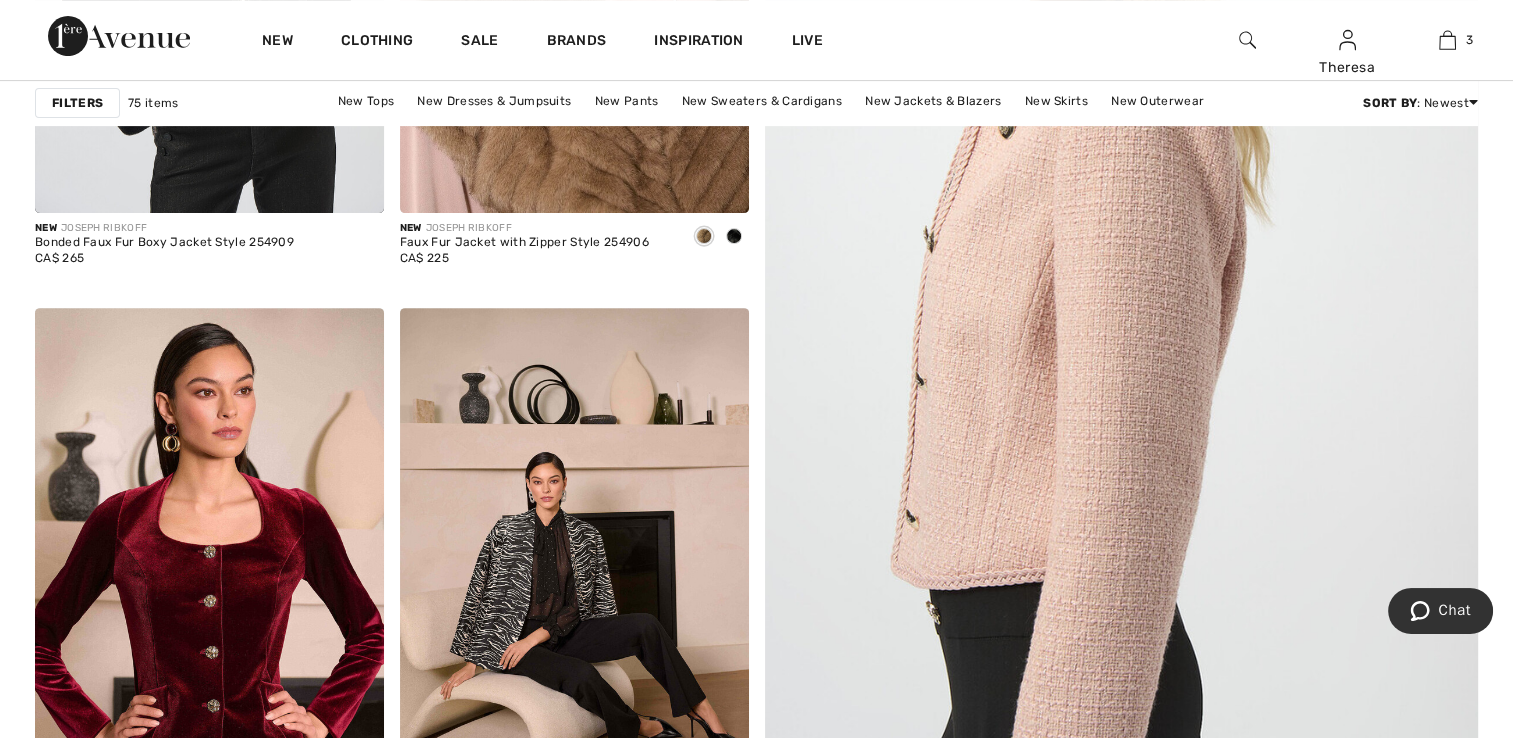 click at bounding box center (1121, 332) 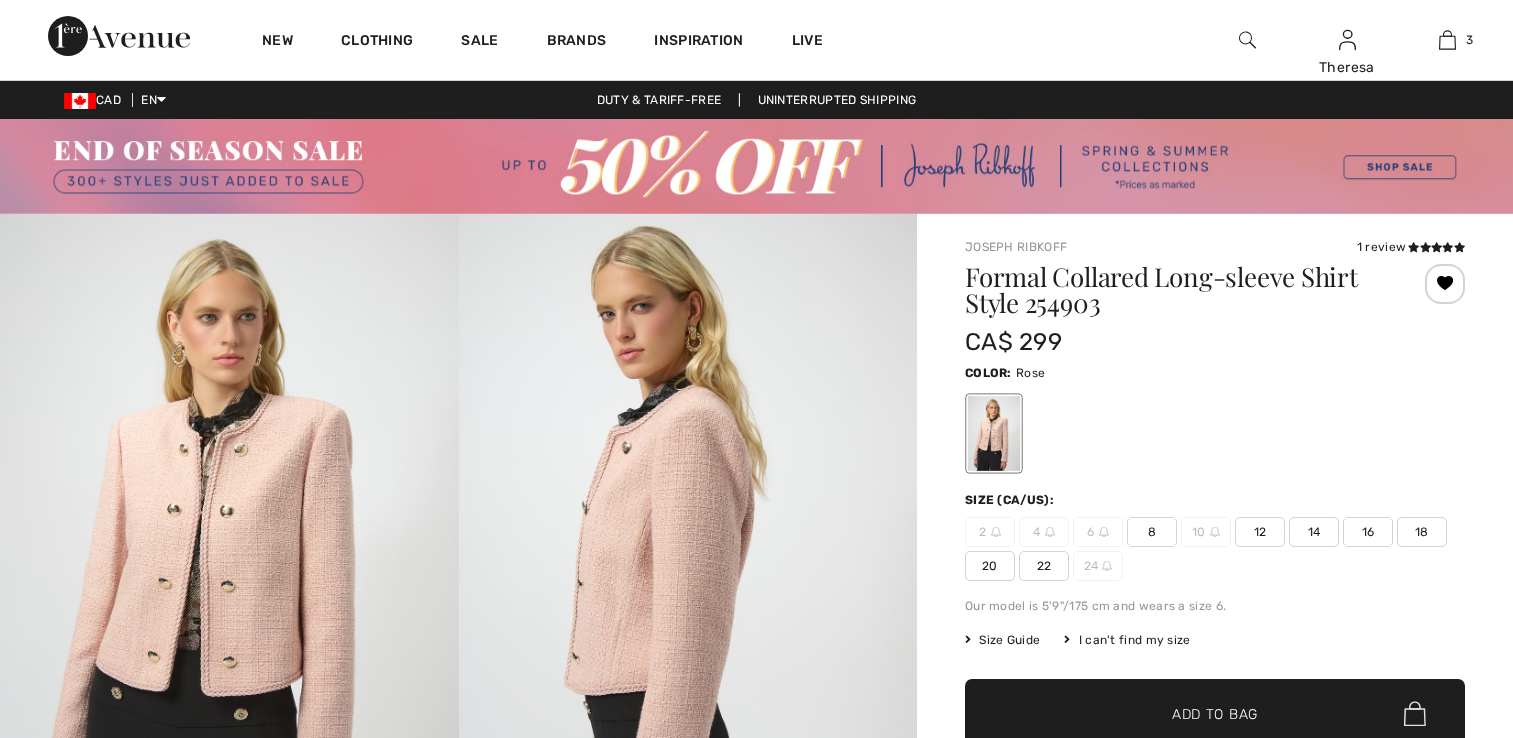 scroll, scrollTop: 0, scrollLeft: 0, axis: both 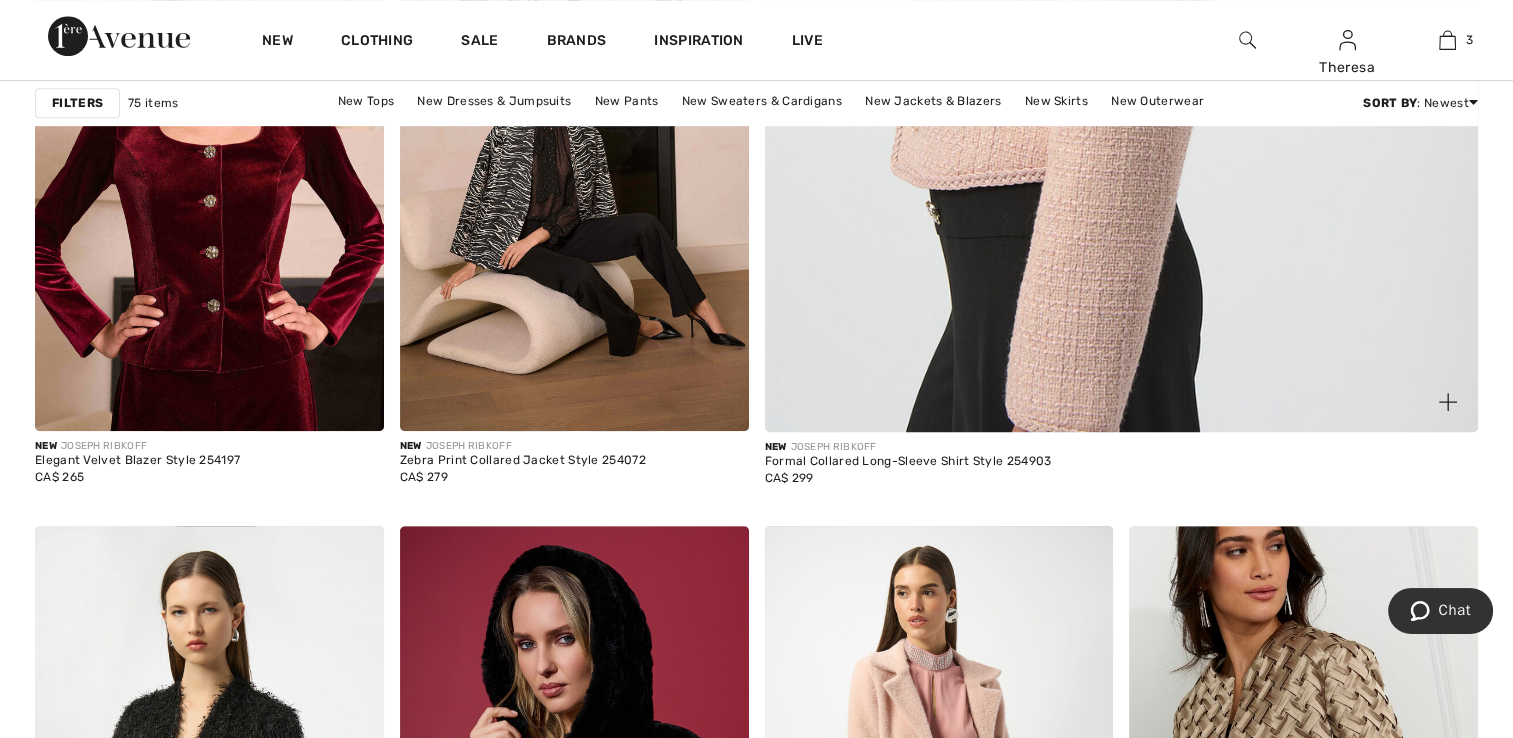 click at bounding box center (1121, -68) 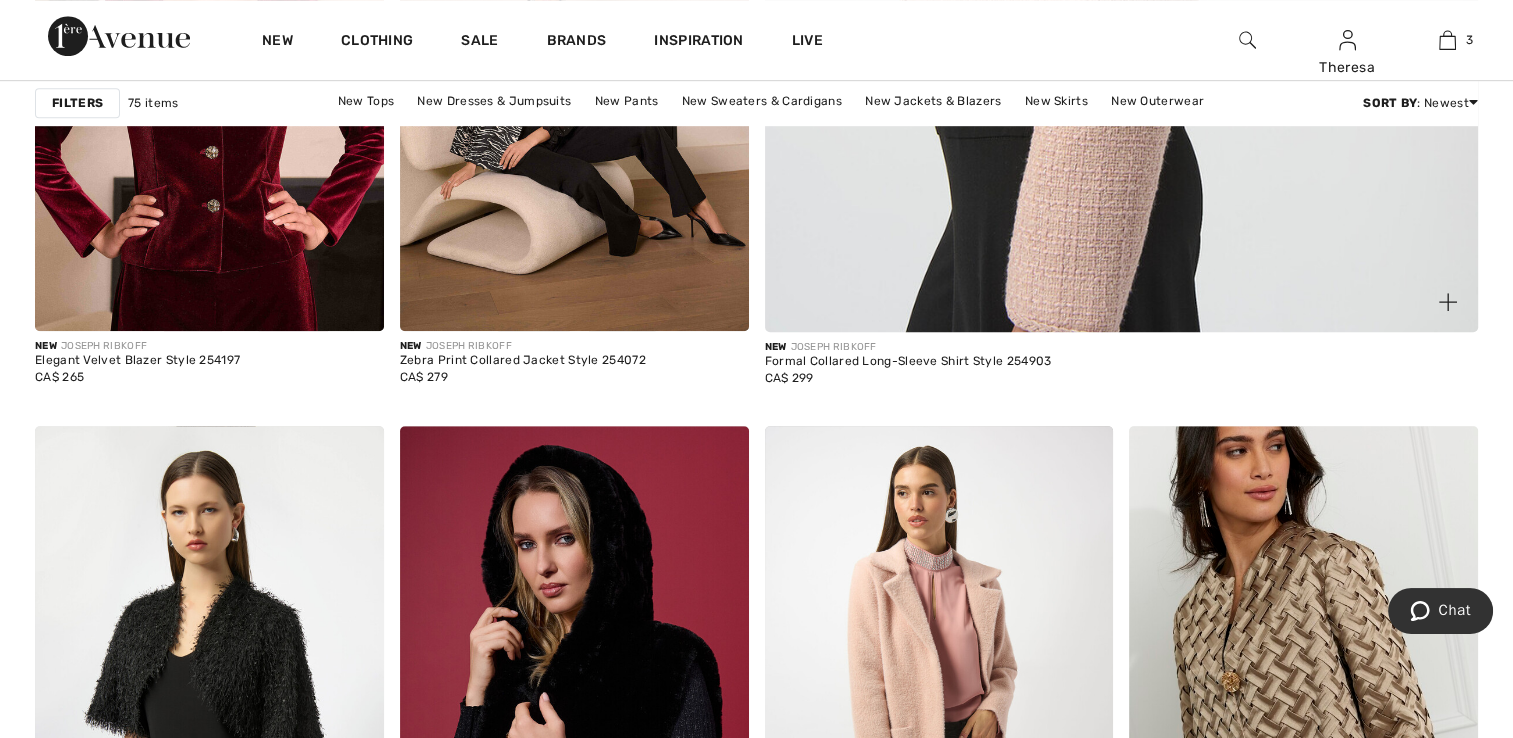scroll, scrollTop: 1205, scrollLeft: 0, axis: vertical 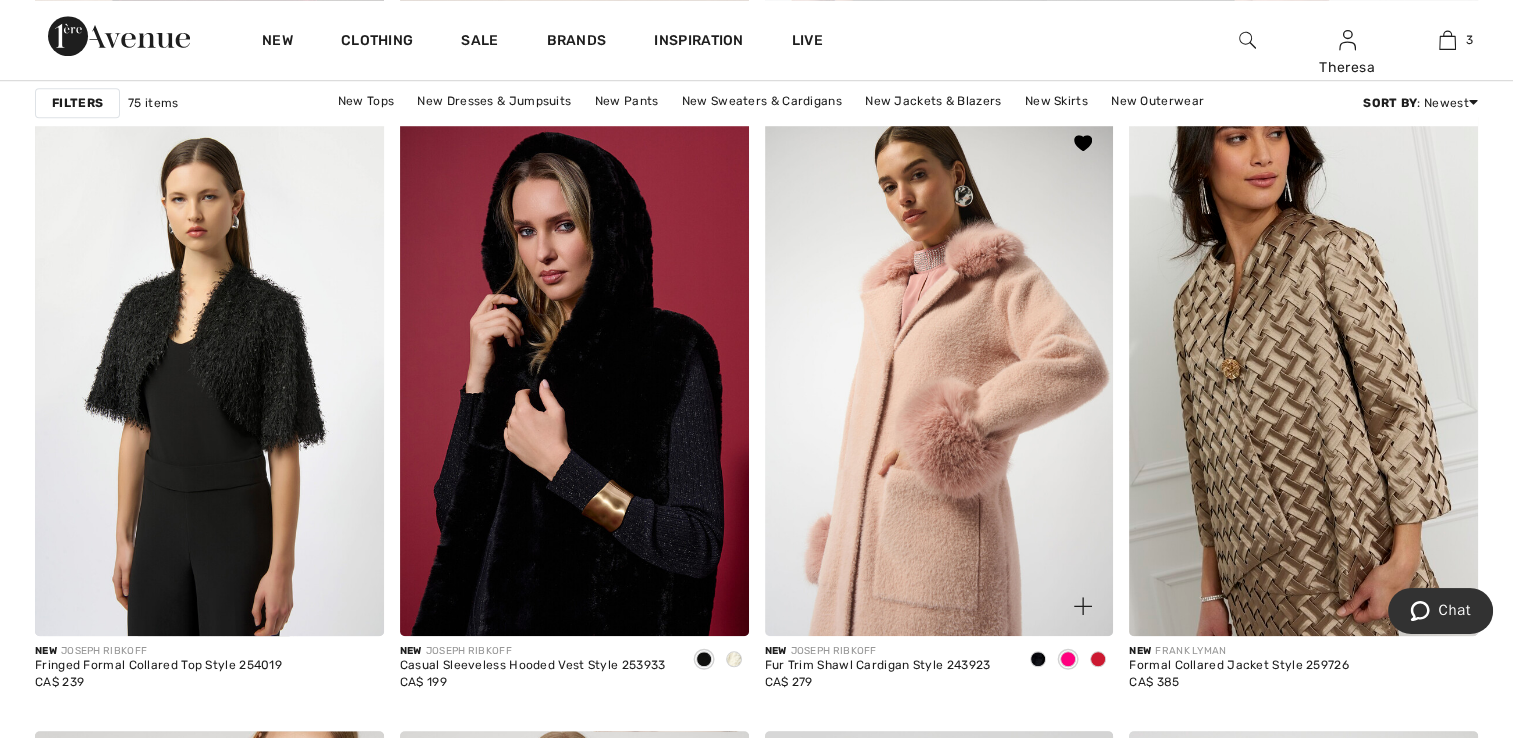 click at bounding box center (939, 374) 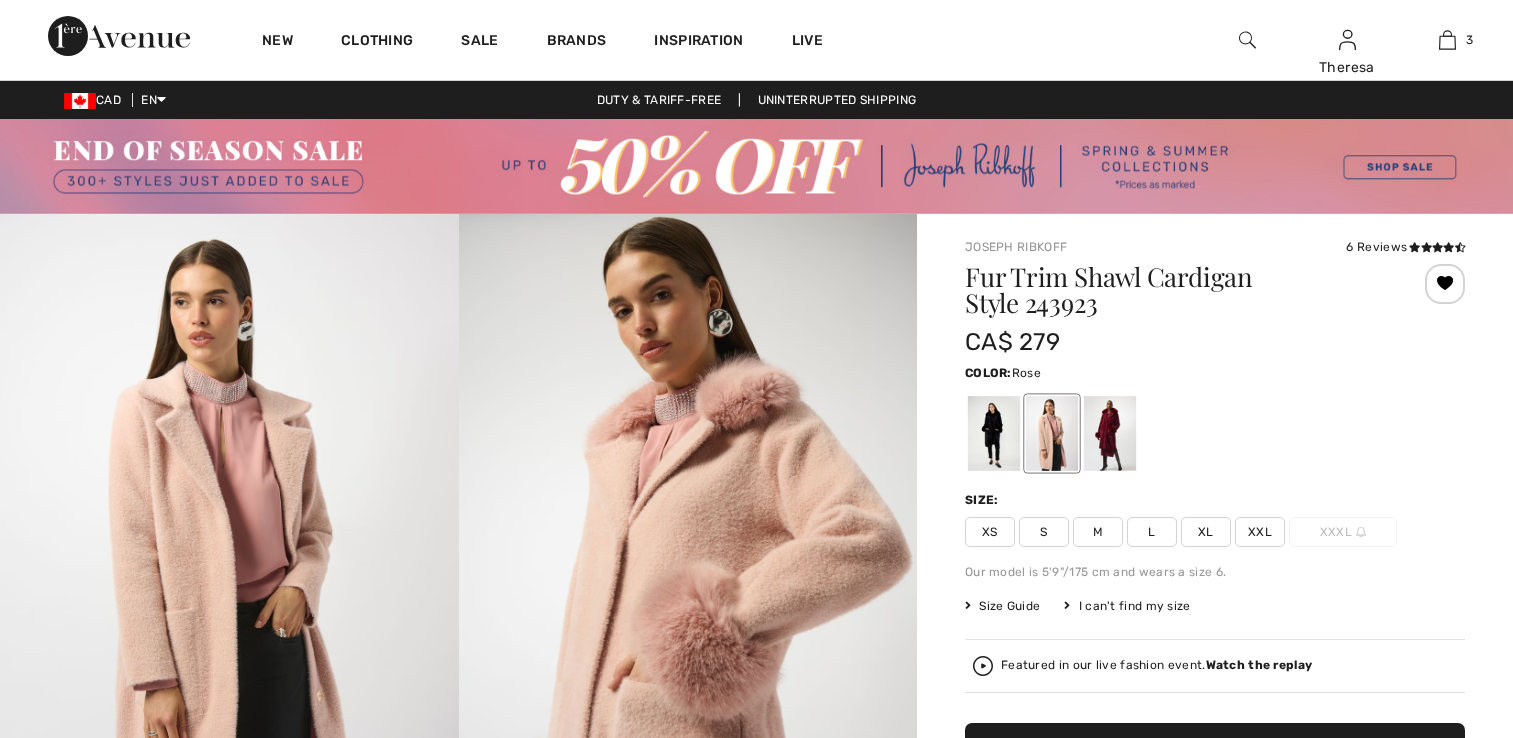 scroll, scrollTop: 0, scrollLeft: 0, axis: both 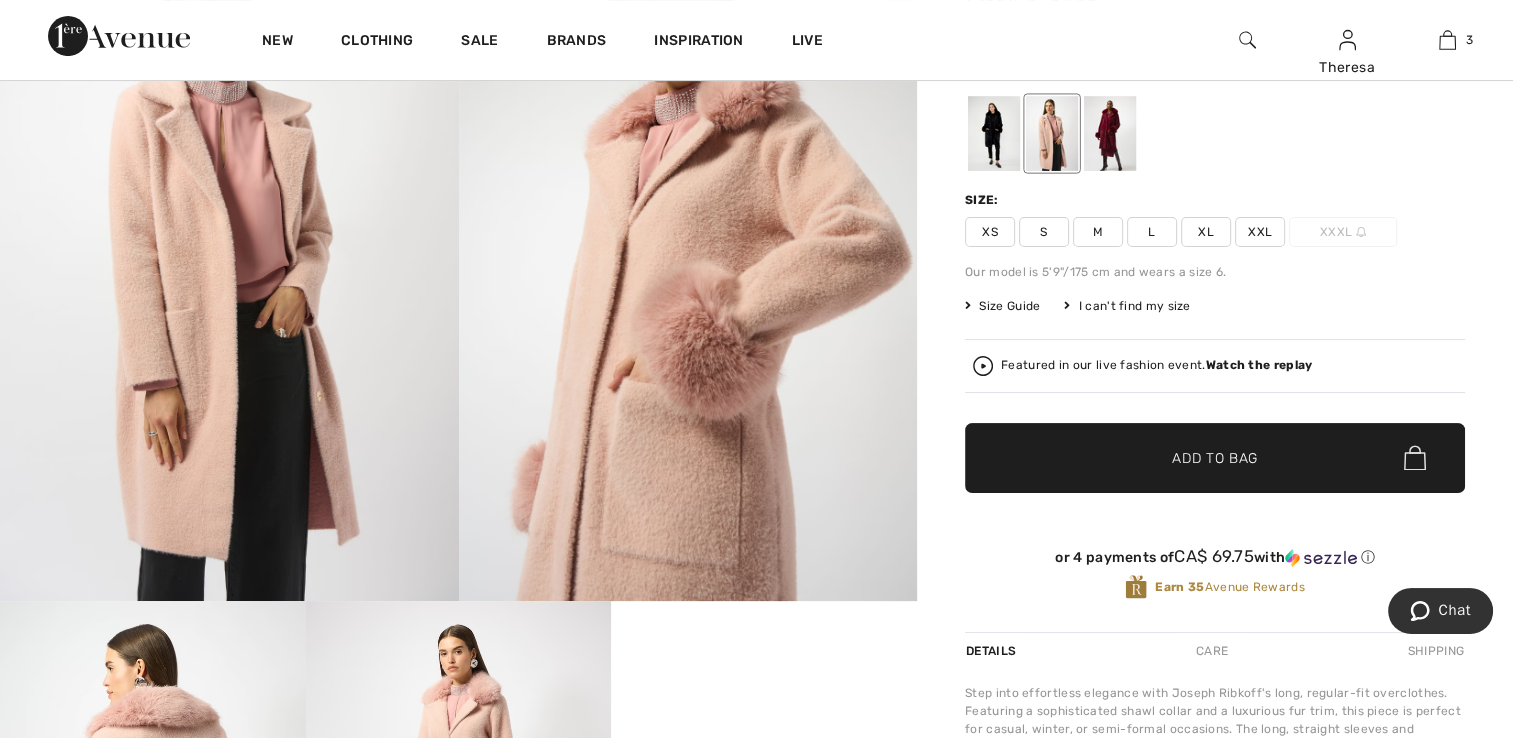 click on "Watch the replay" at bounding box center [1259, 365] 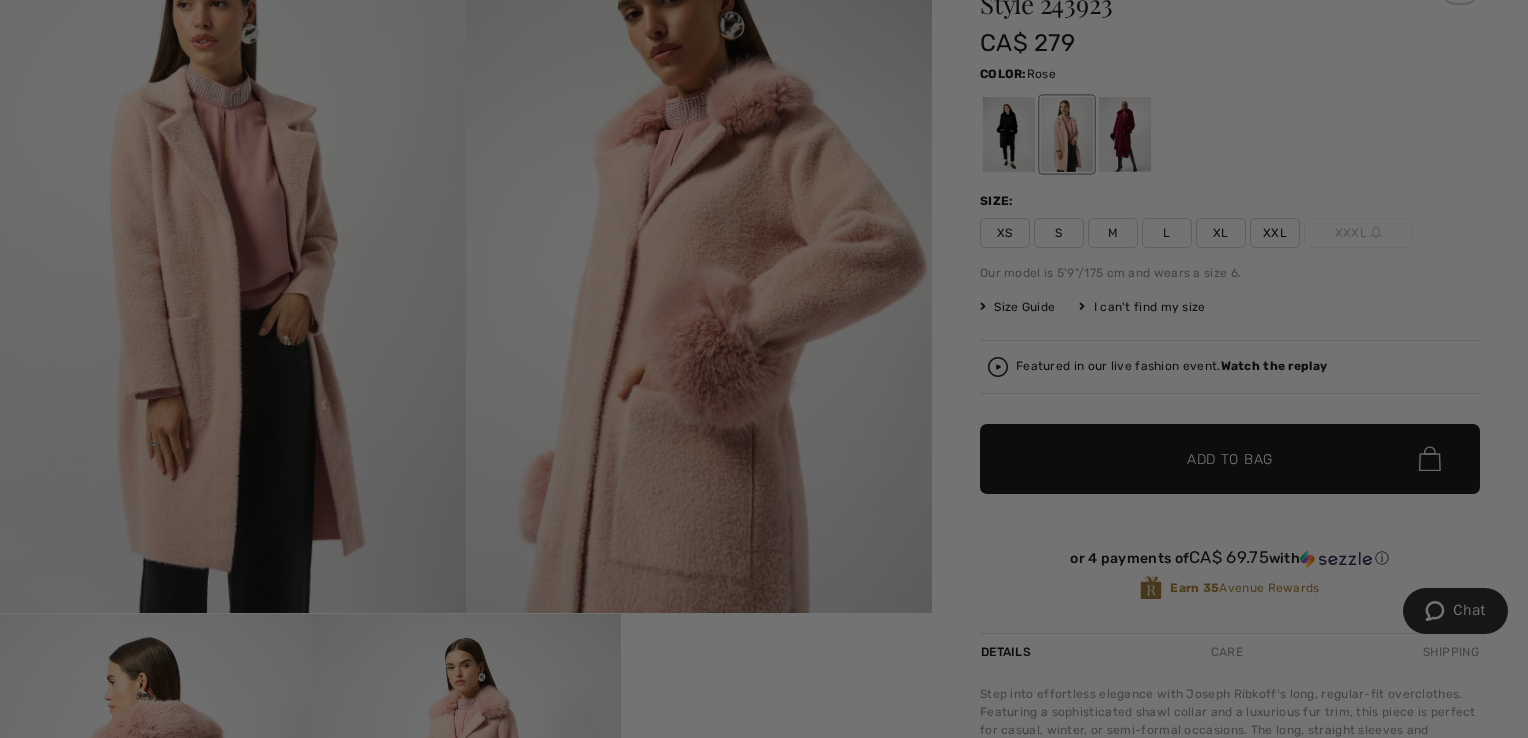 scroll, scrollTop: 0, scrollLeft: 0, axis: both 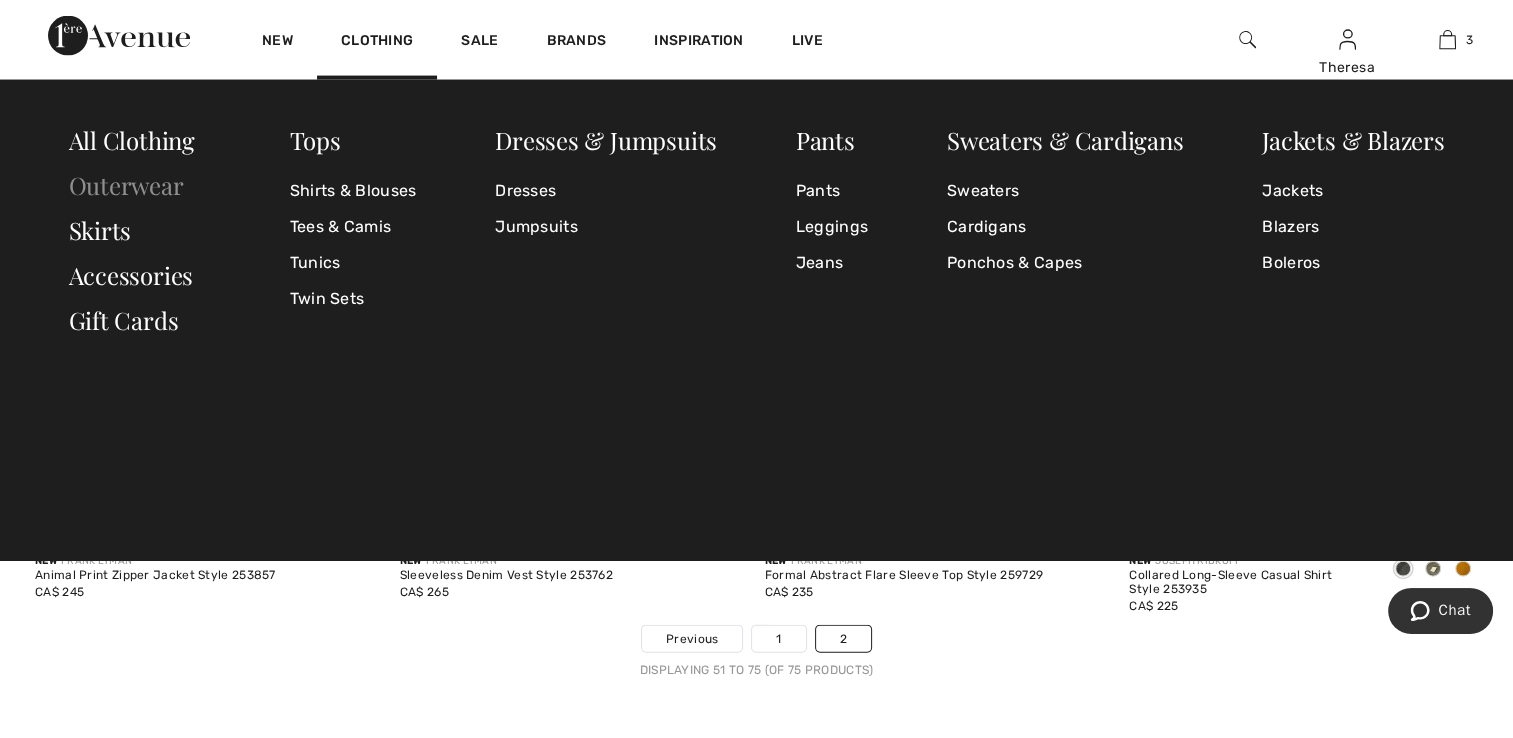click on "Outerwear" at bounding box center (126, 185) 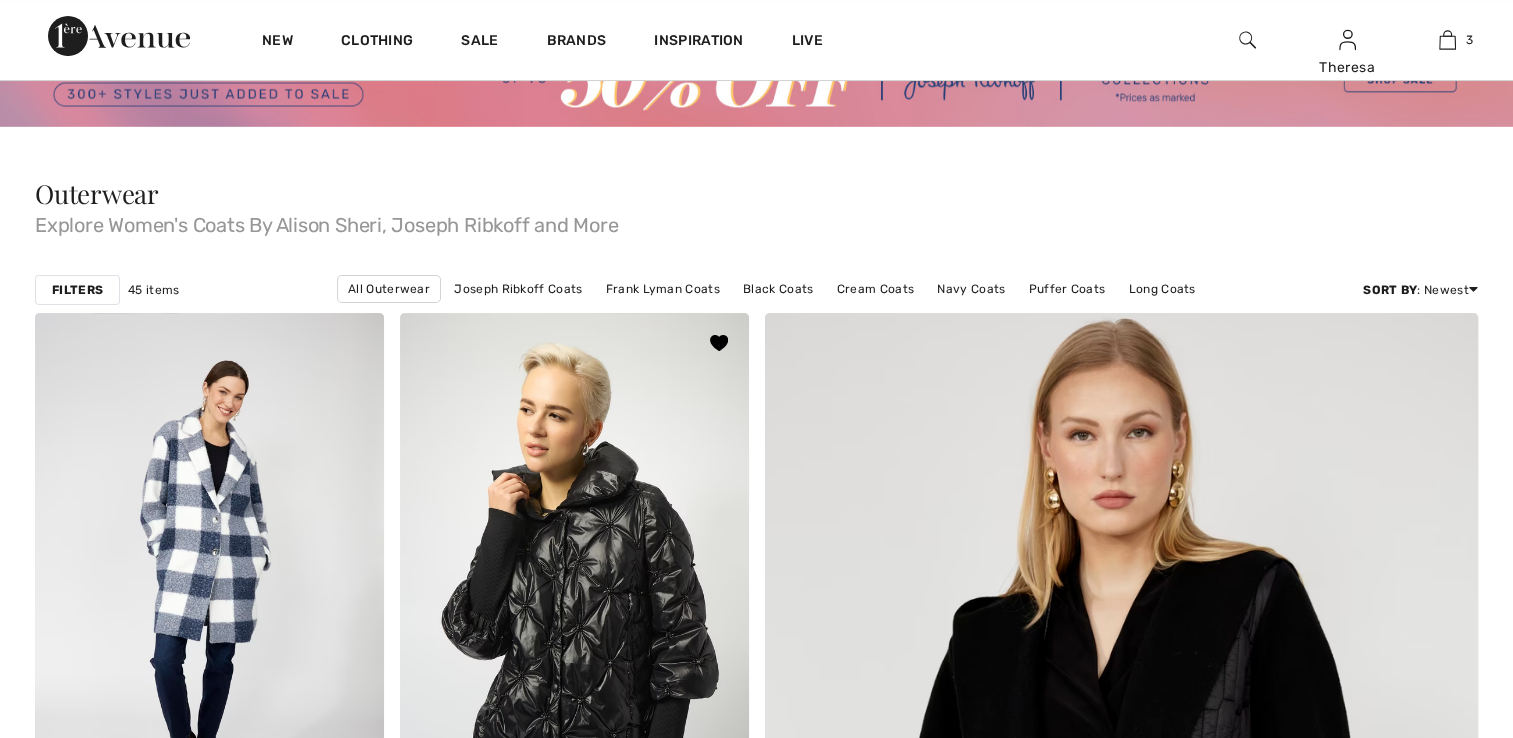 scroll, scrollTop: 200, scrollLeft: 0, axis: vertical 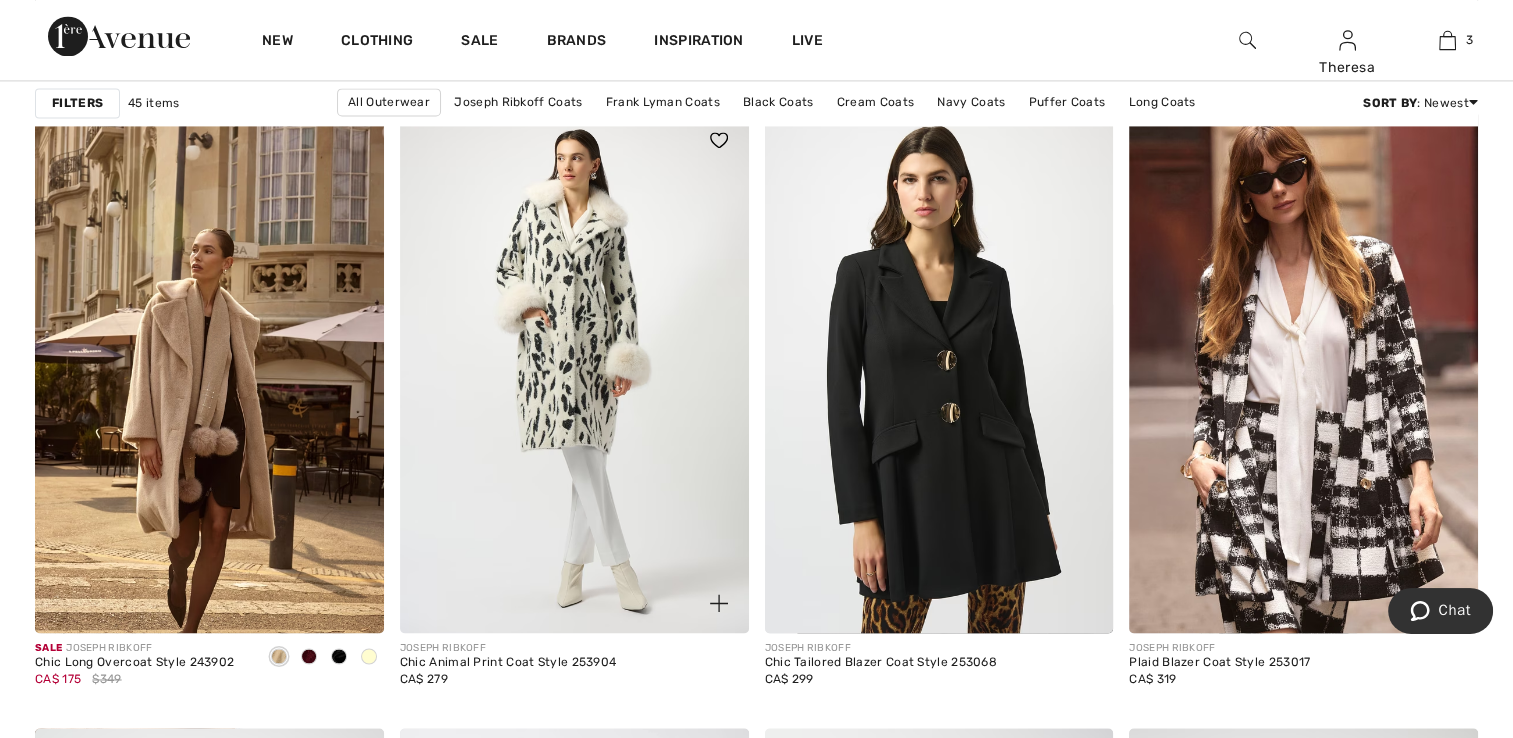 click at bounding box center (574, 371) 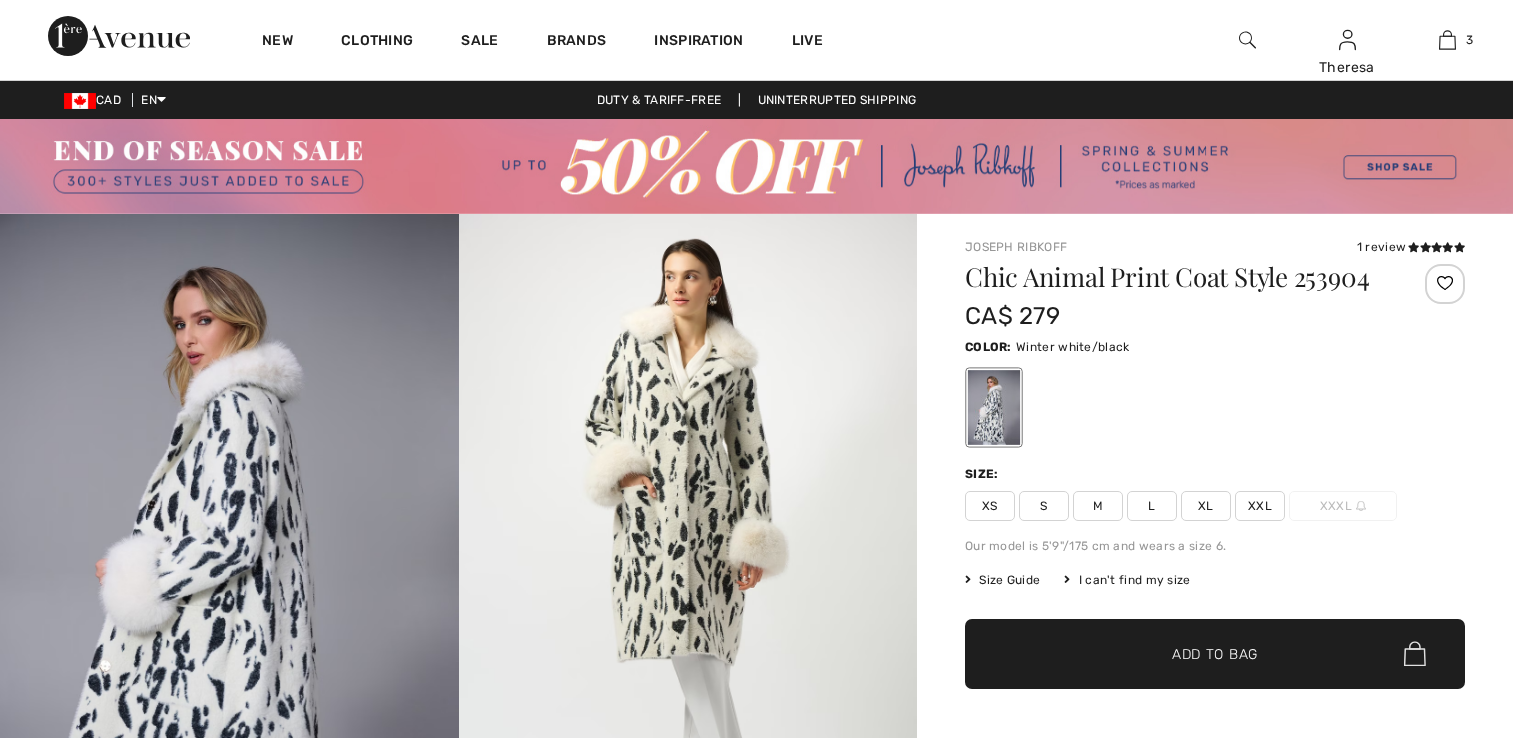 scroll, scrollTop: 0, scrollLeft: 0, axis: both 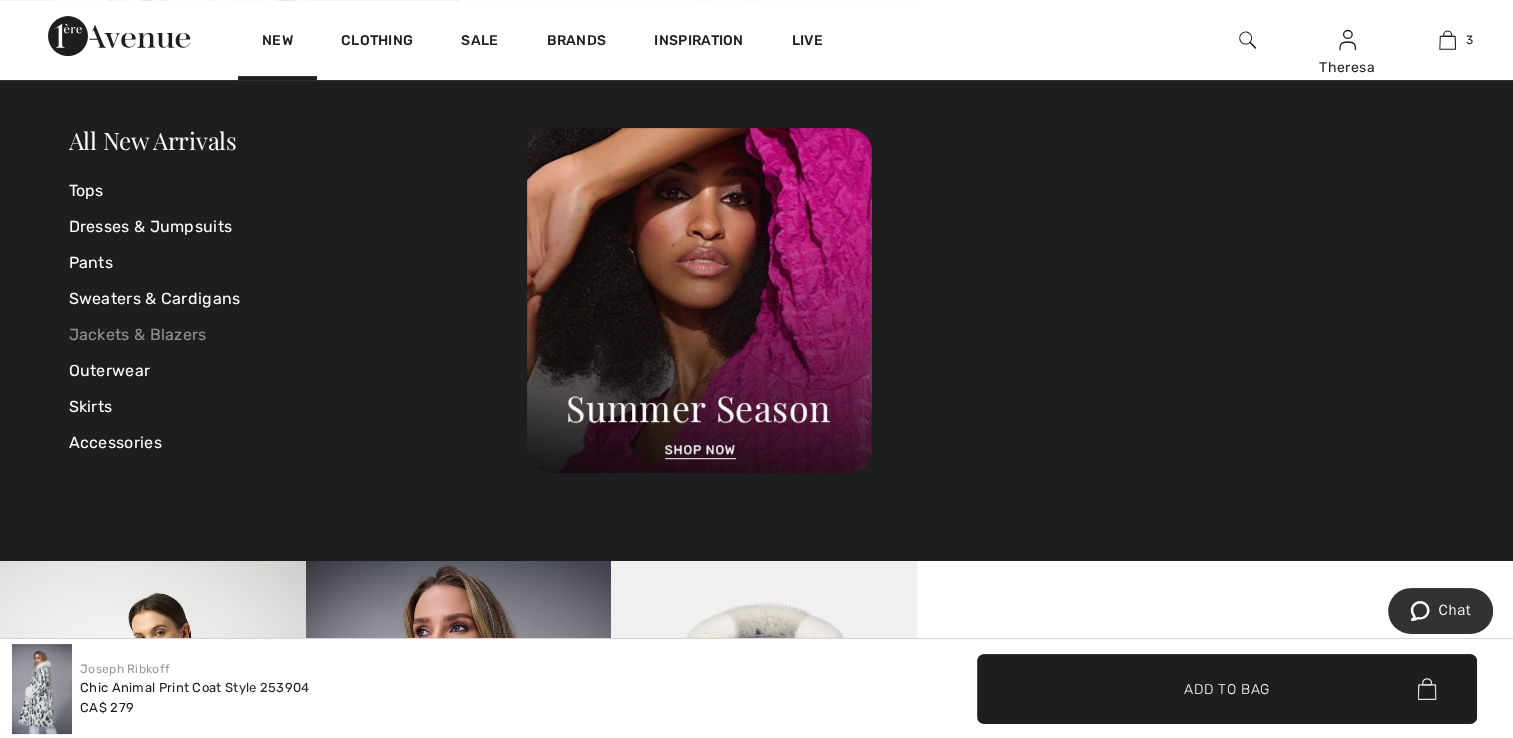 click on "Jackets & Blazers" at bounding box center (298, 335) 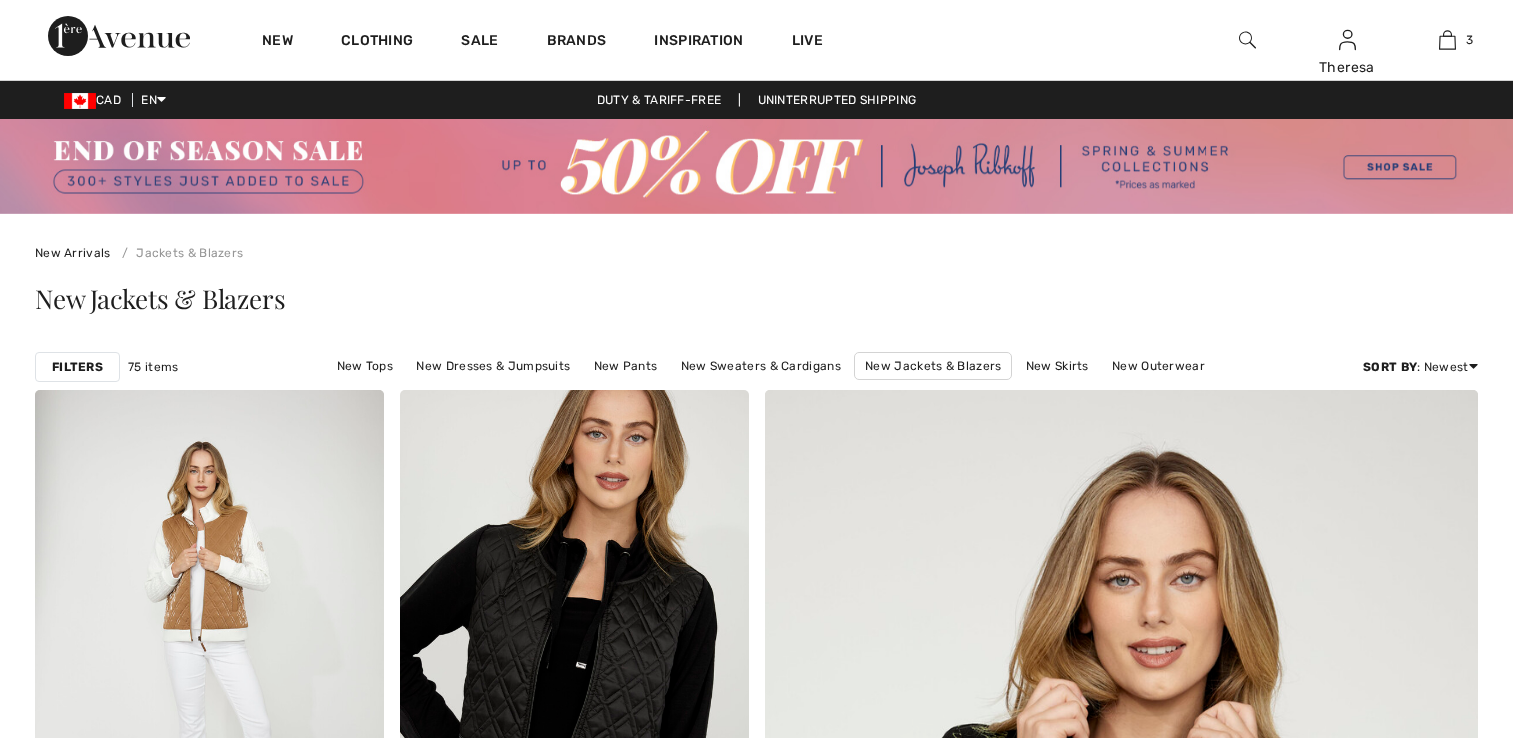 scroll, scrollTop: 500, scrollLeft: 0, axis: vertical 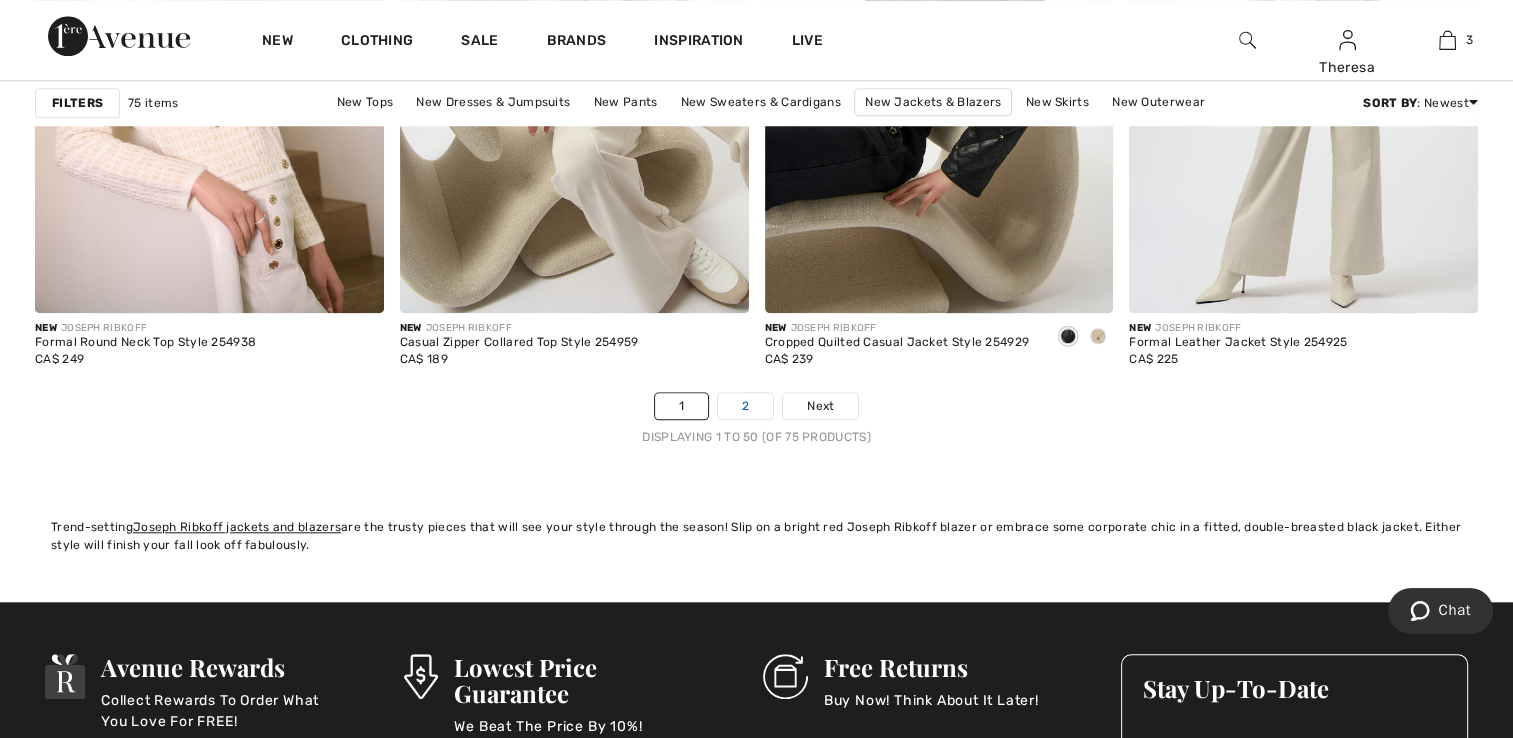 click on "2" at bounding box center (745, 406) 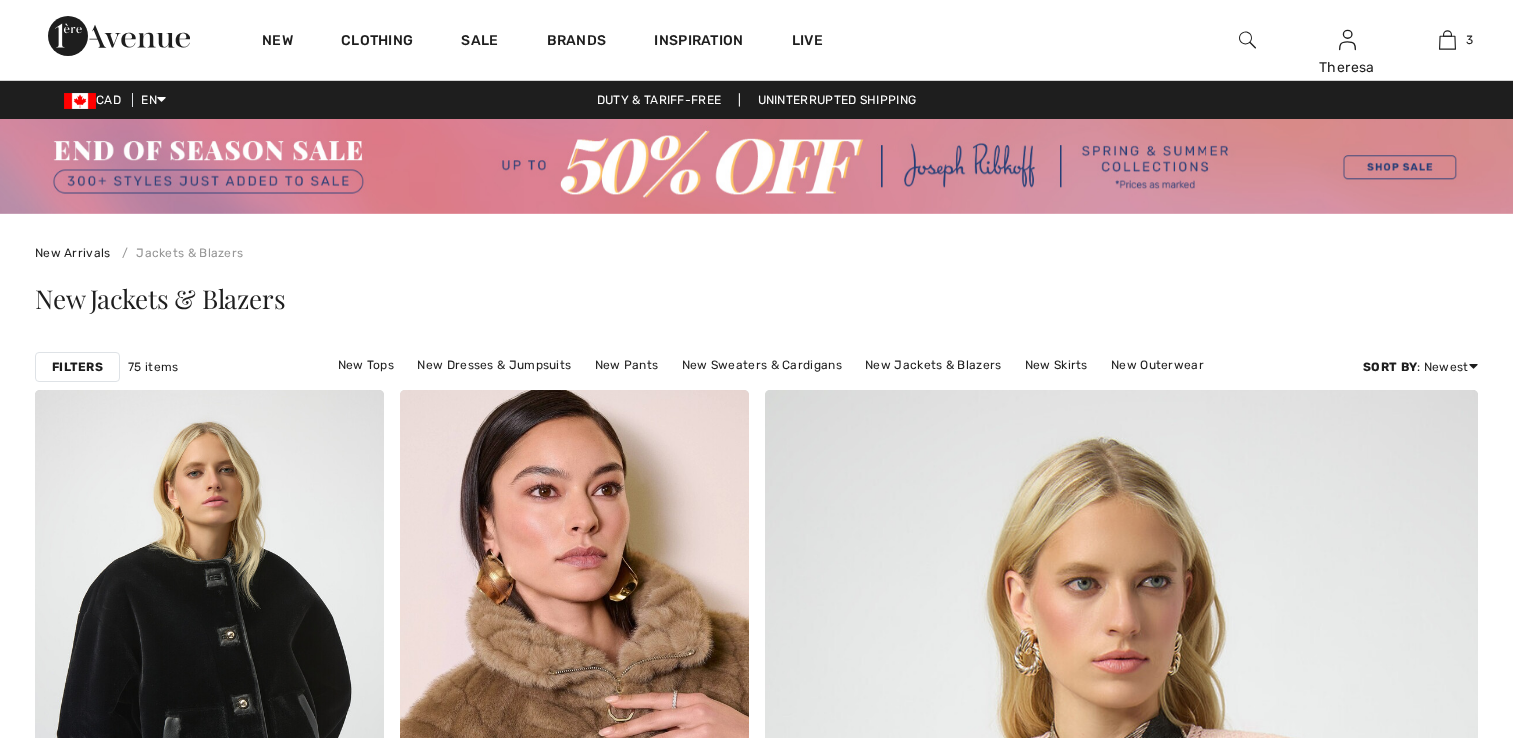scroll, scrollTop: 300, scrollLeft: 0, axis: vertical 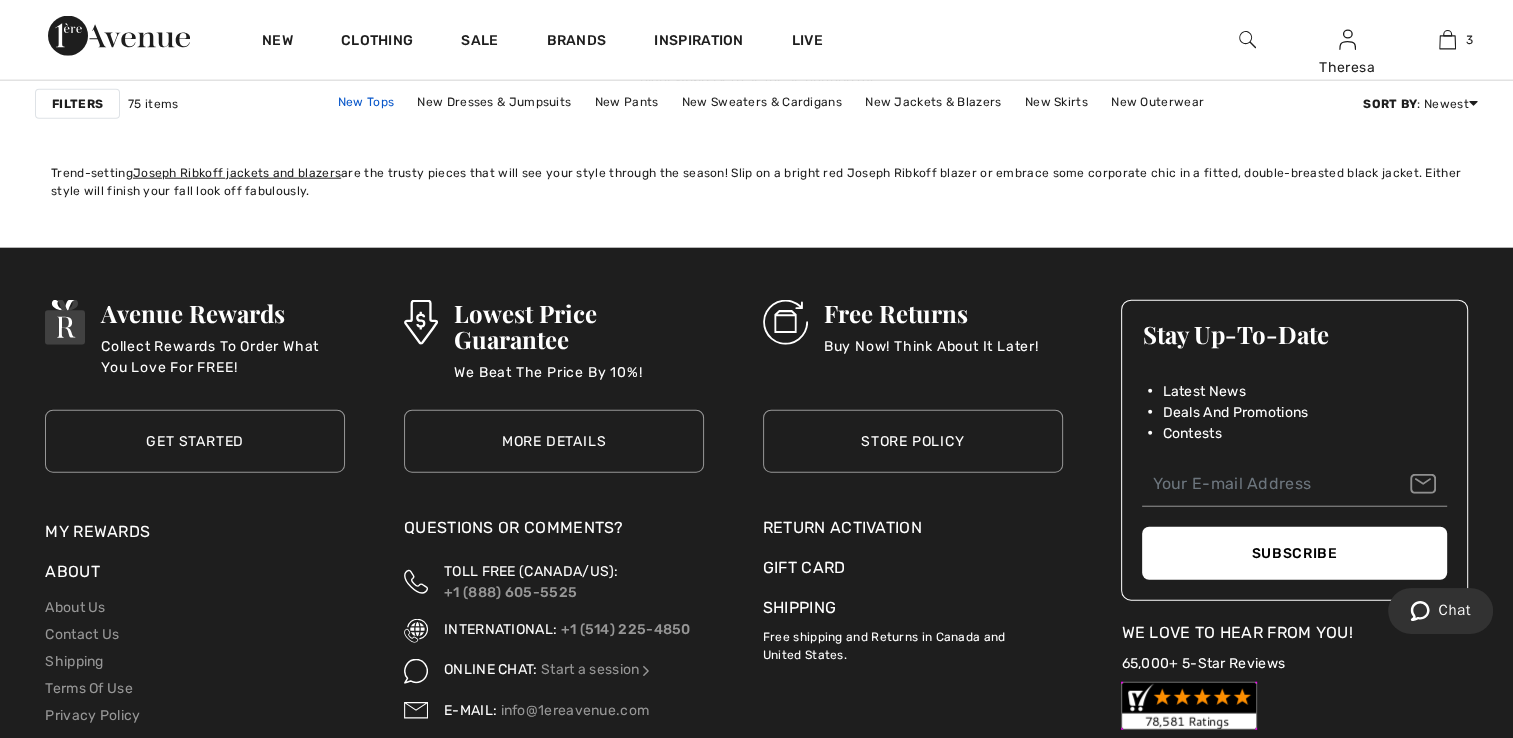 click on "New Tops" at bounding box center (366, 101) 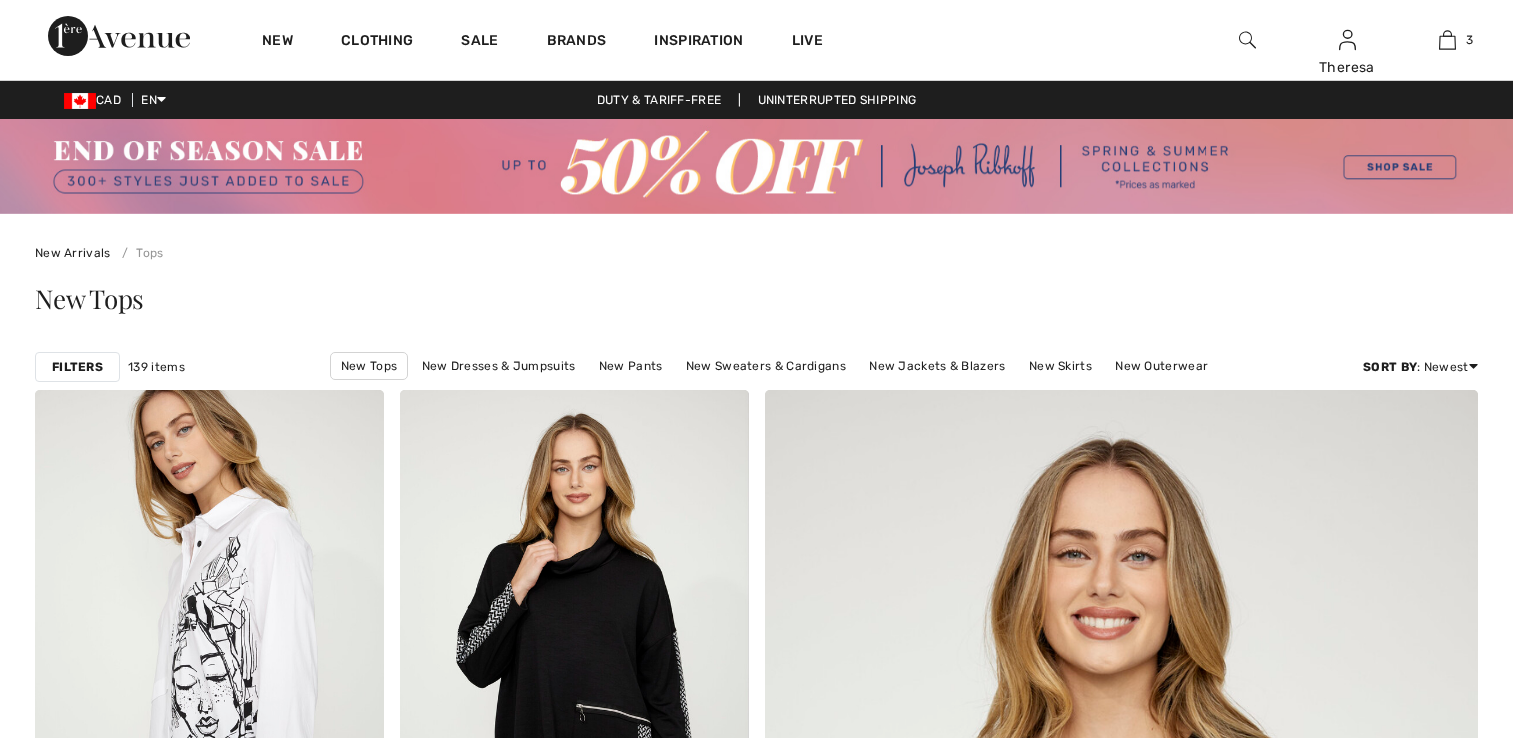 scroll, scrollTop: 0, scrollLeft: 0, axis: both 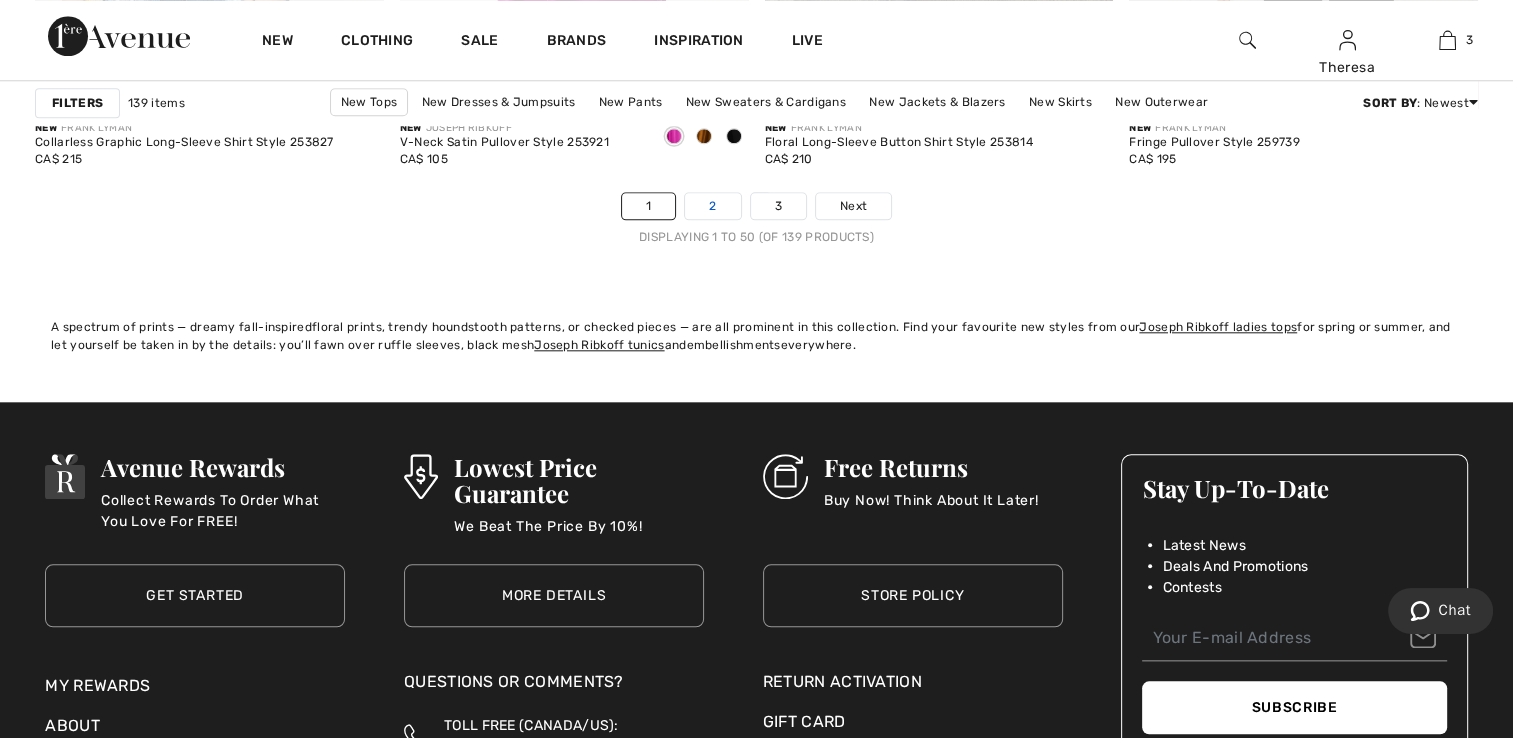 click on "2" at bounding box center (712, 206) 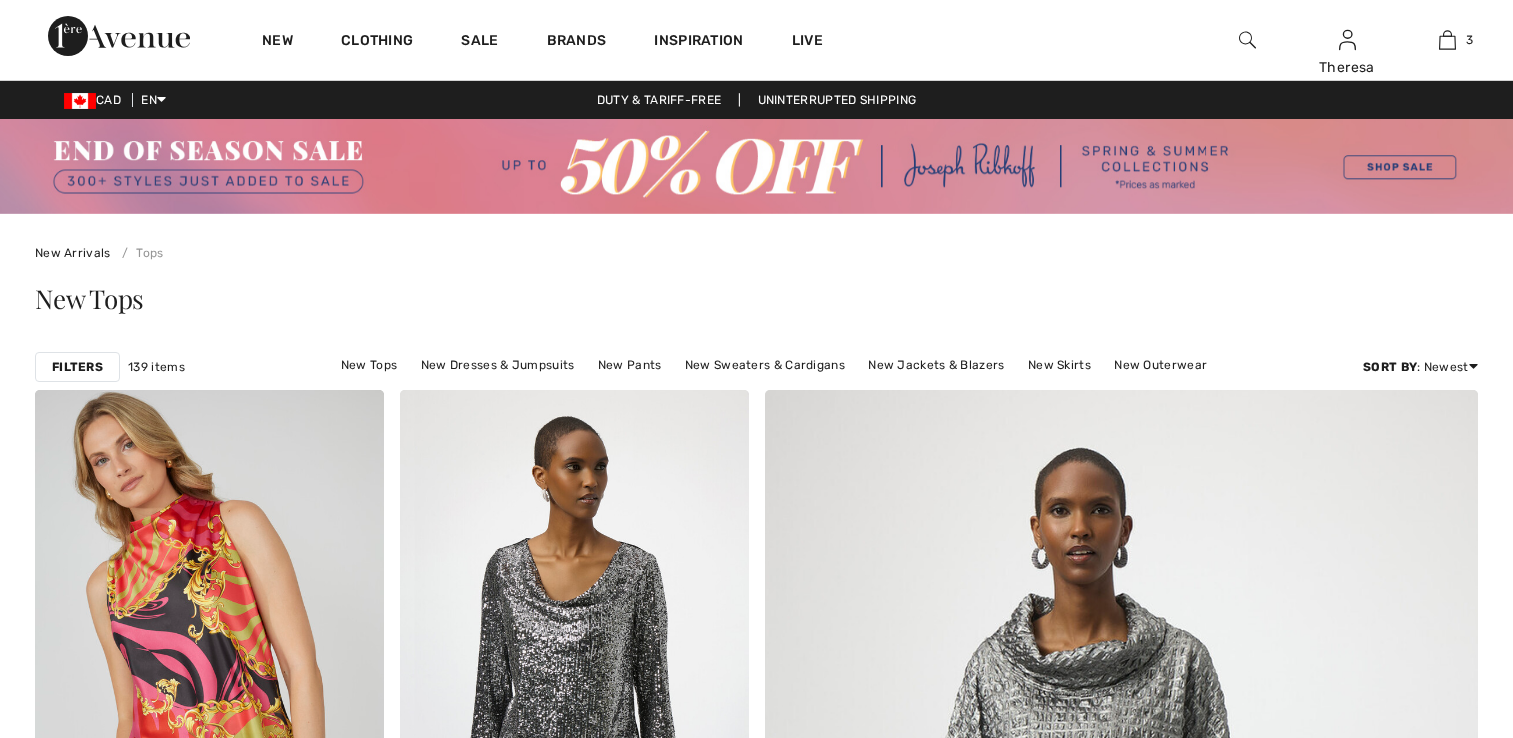 scroll, scrollTop: 0, scrollLeft: 0, axis: both 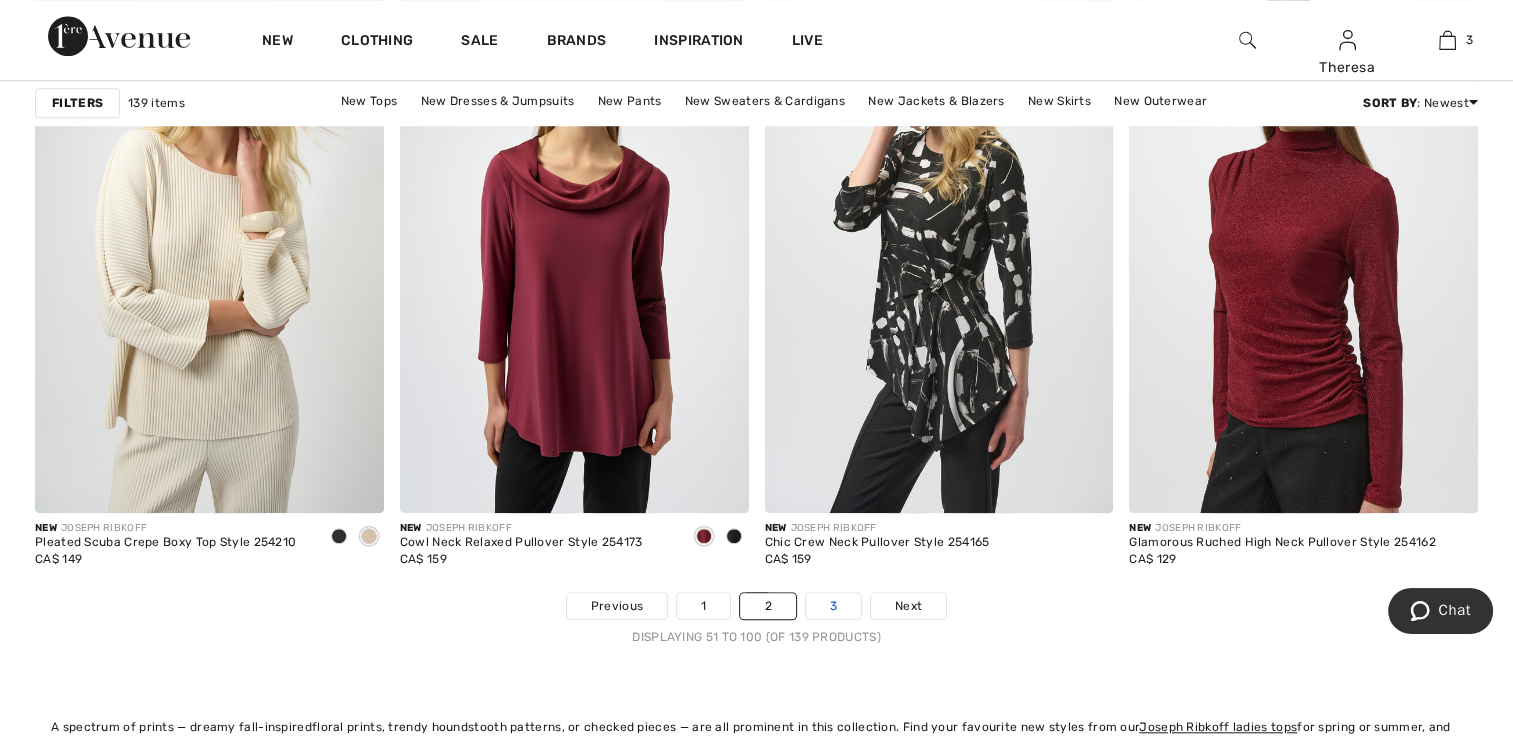 click on "3" at bounding box center [833, 606] 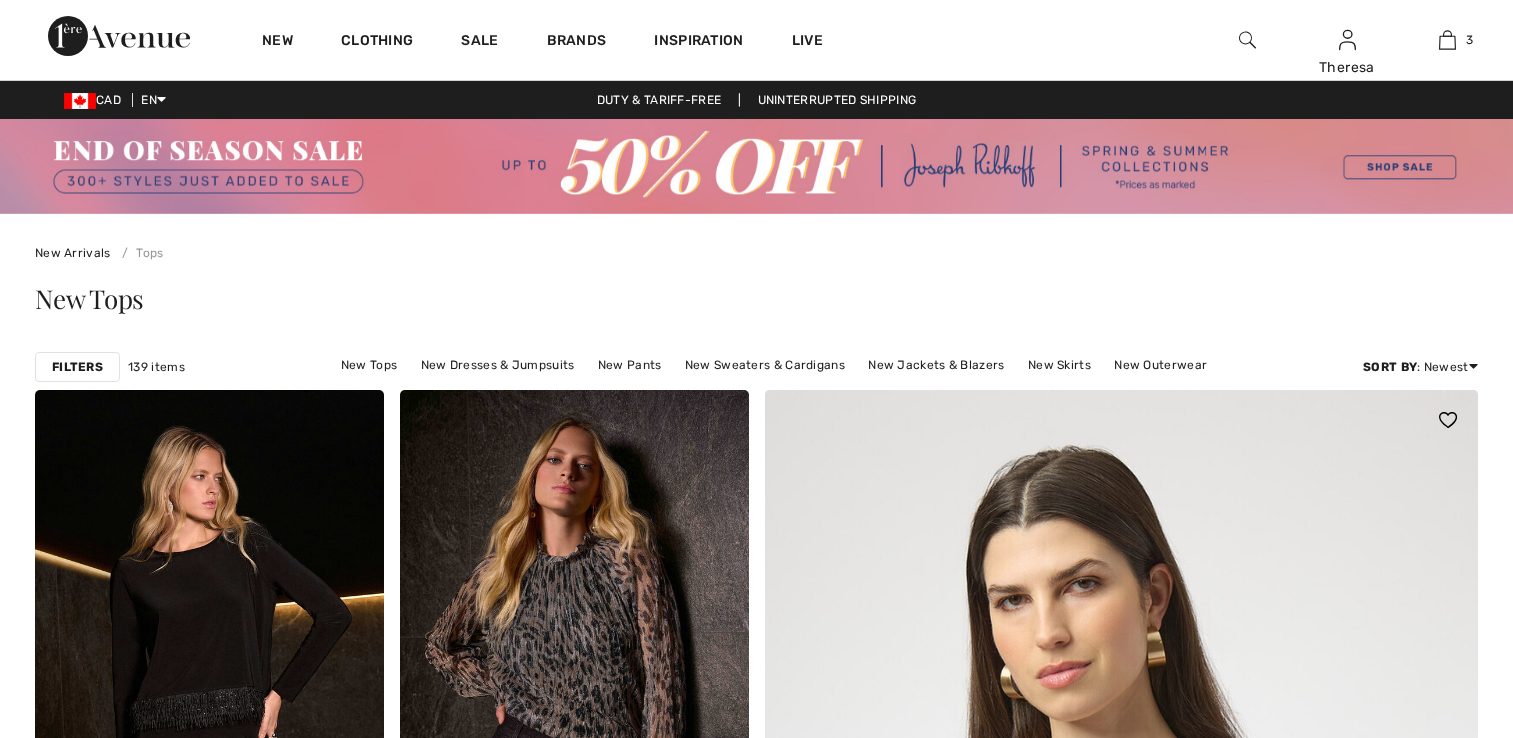 scroll, scrollTop: 400, scrollLeft: 0, axis: vertical 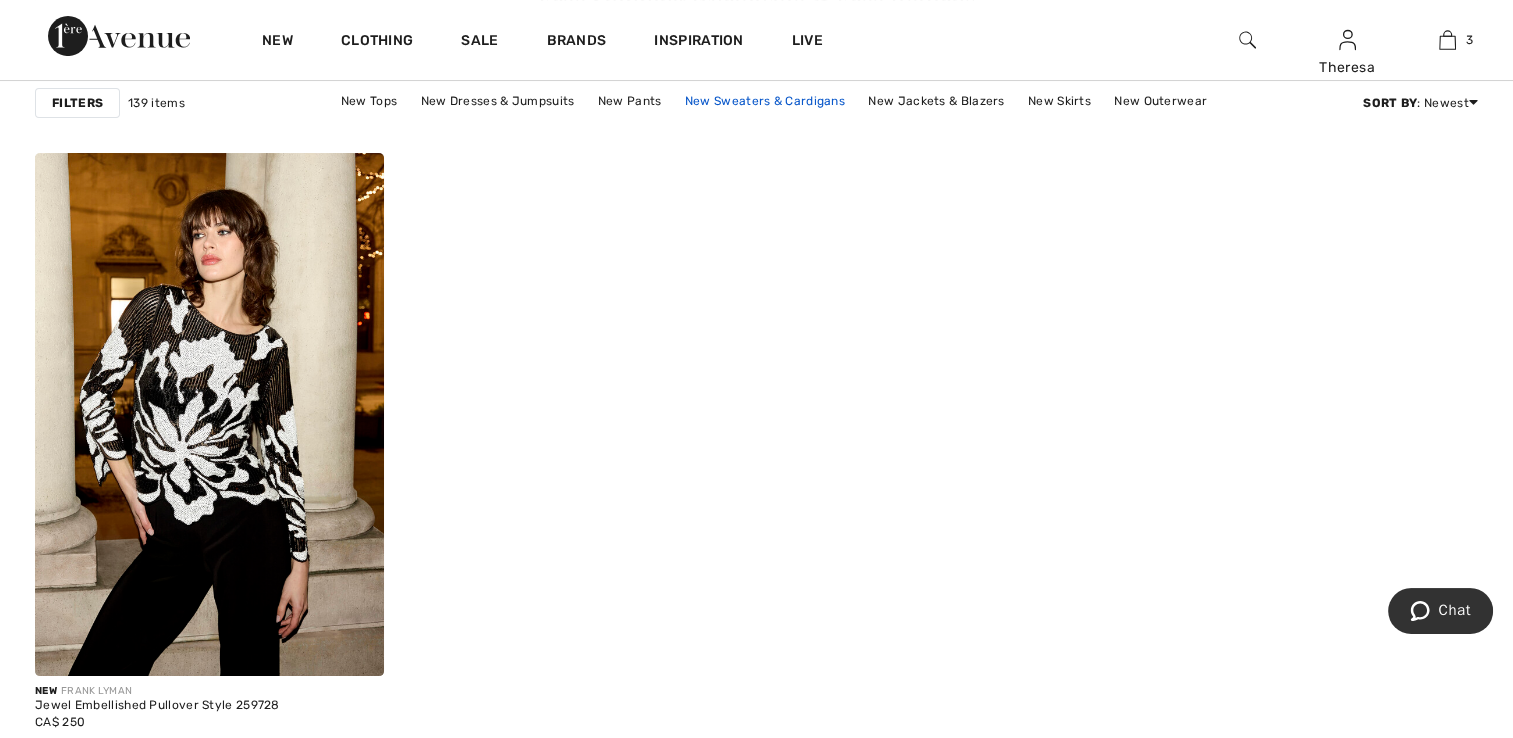 click on "New Sweaters & Cardigans" at bounding box center (765, 101) 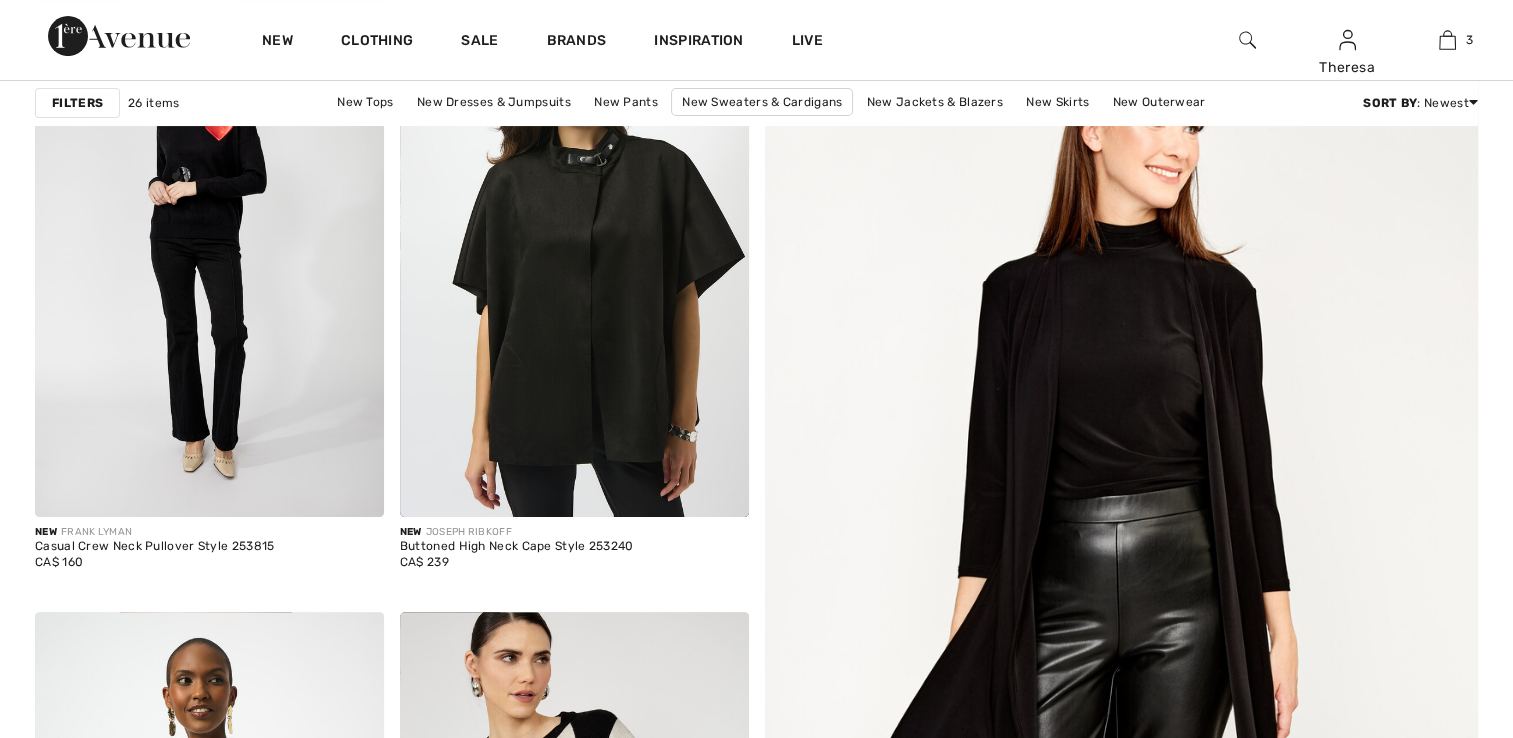 scroll, scrollTop: 0, scrollLeft: 0, axis: both 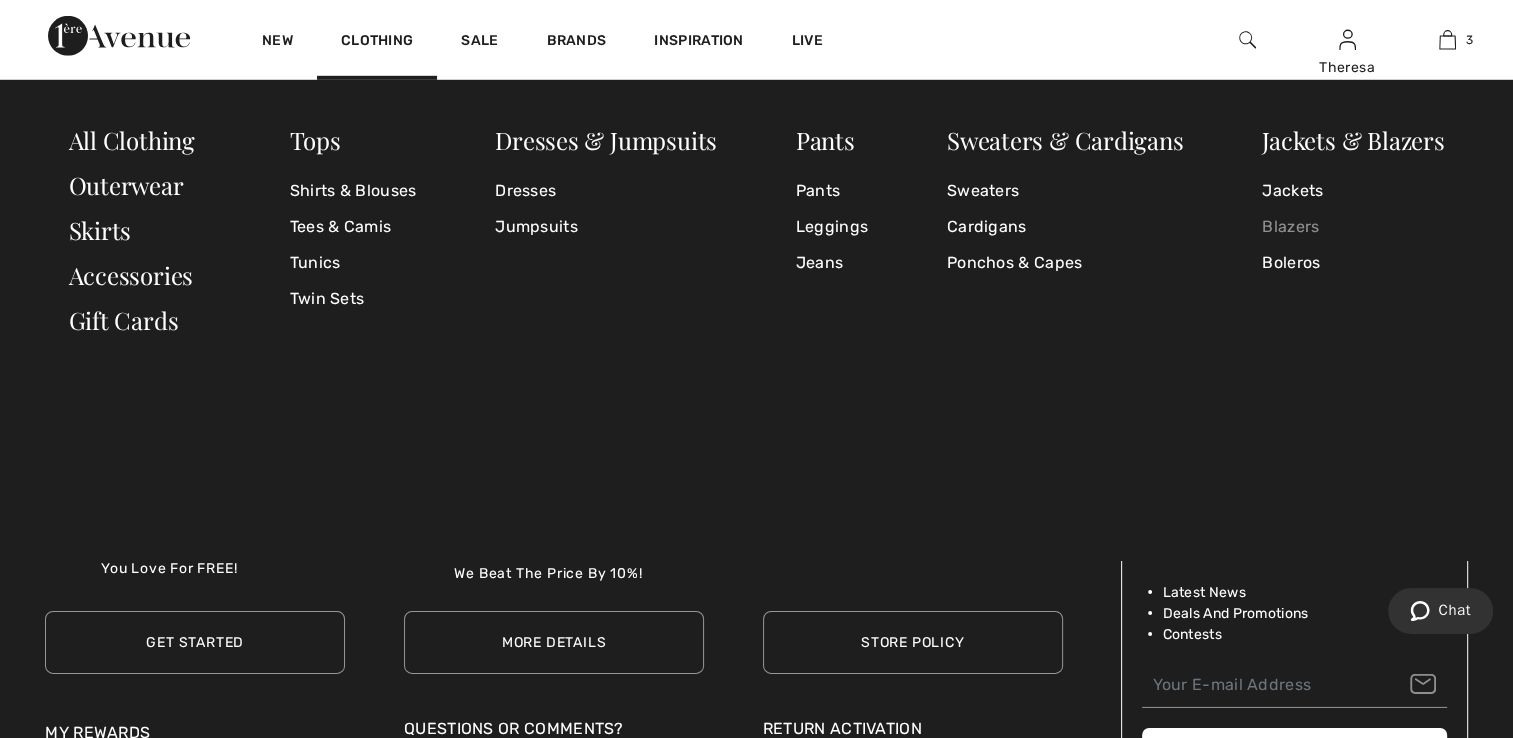 click on "Blazers" at bounding box center [1353, 227] 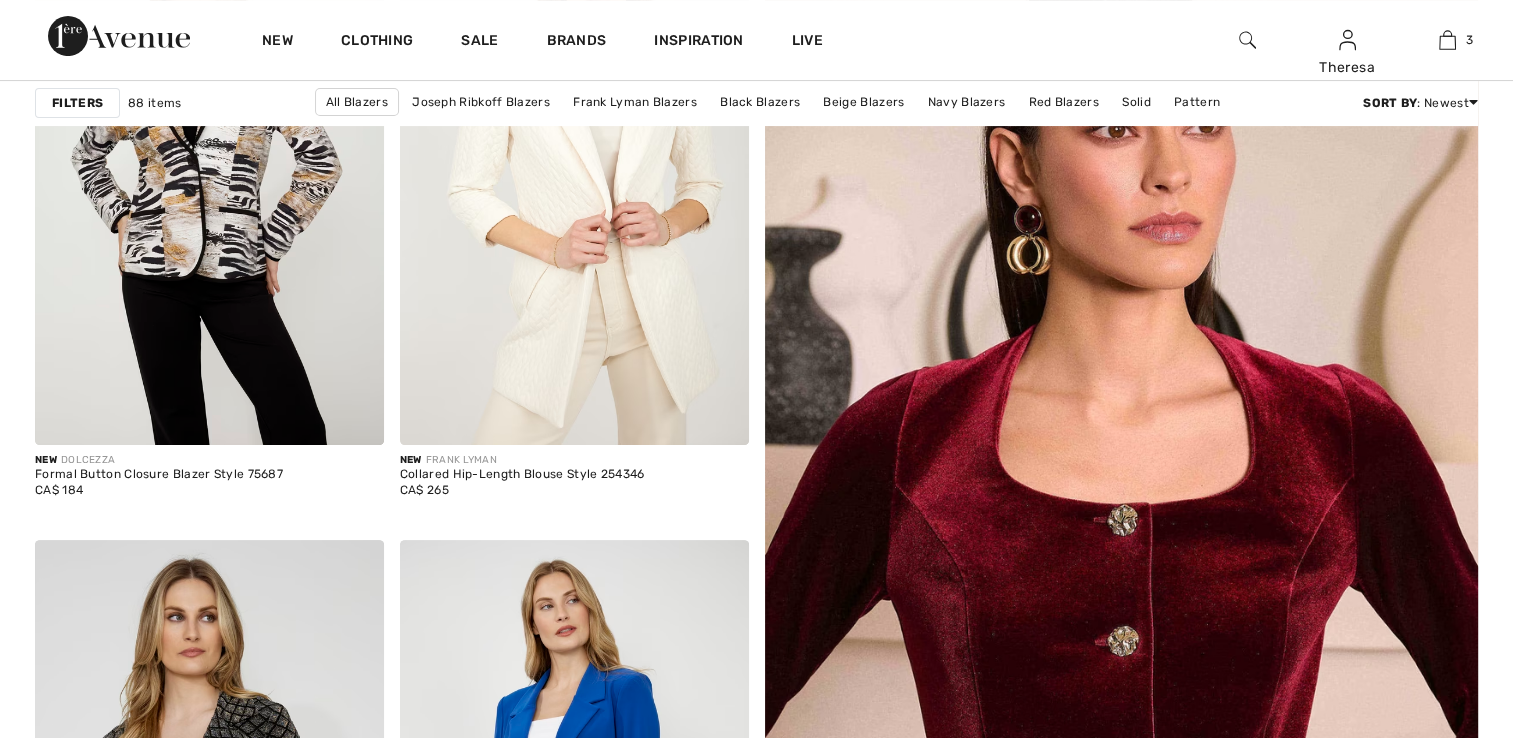 scroll, scrollTop: 500, scrollLeft: 0, axis: vertical 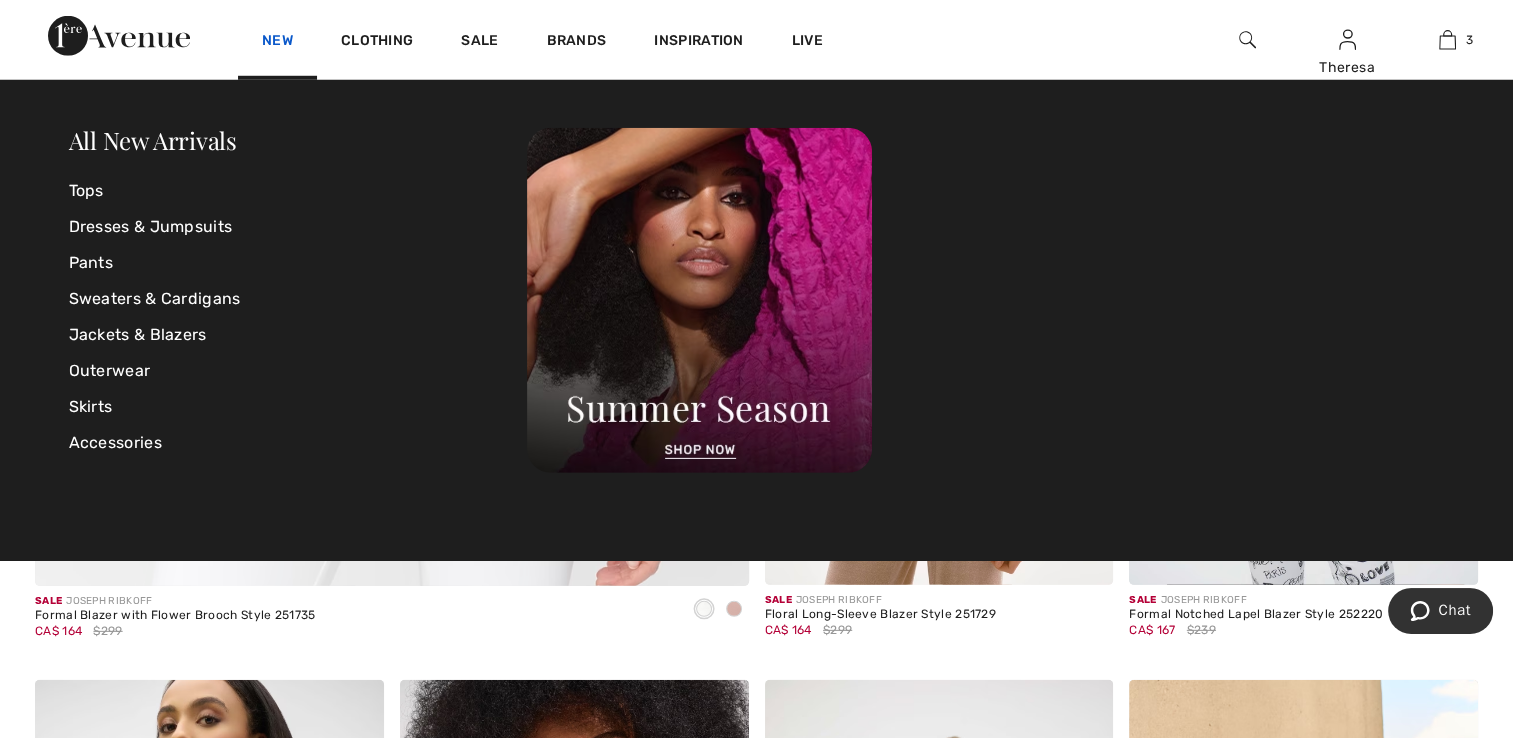 click on "New" at bounding box center [277, 42] 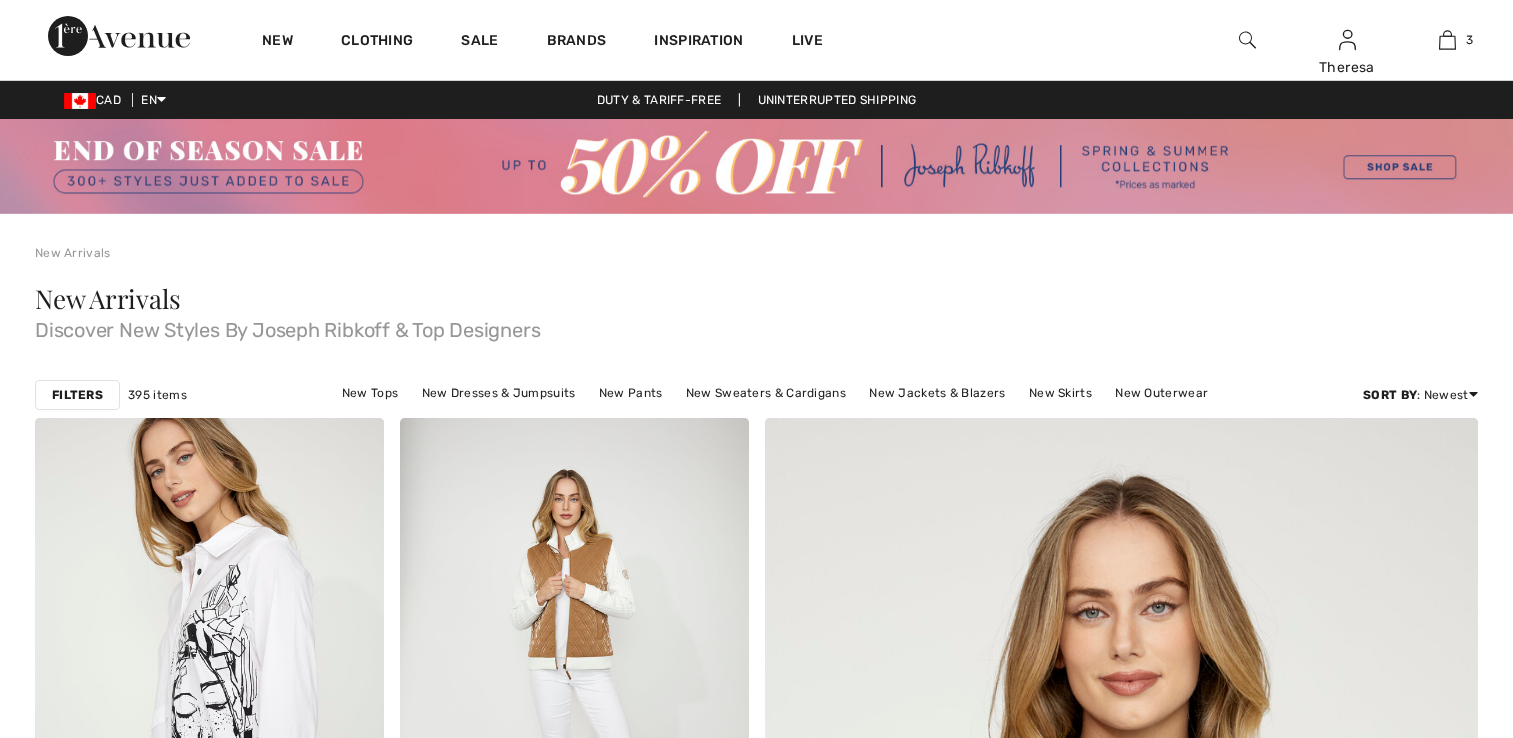 scroll, scrollTop: 0, scrollLeft: 0, axis: both 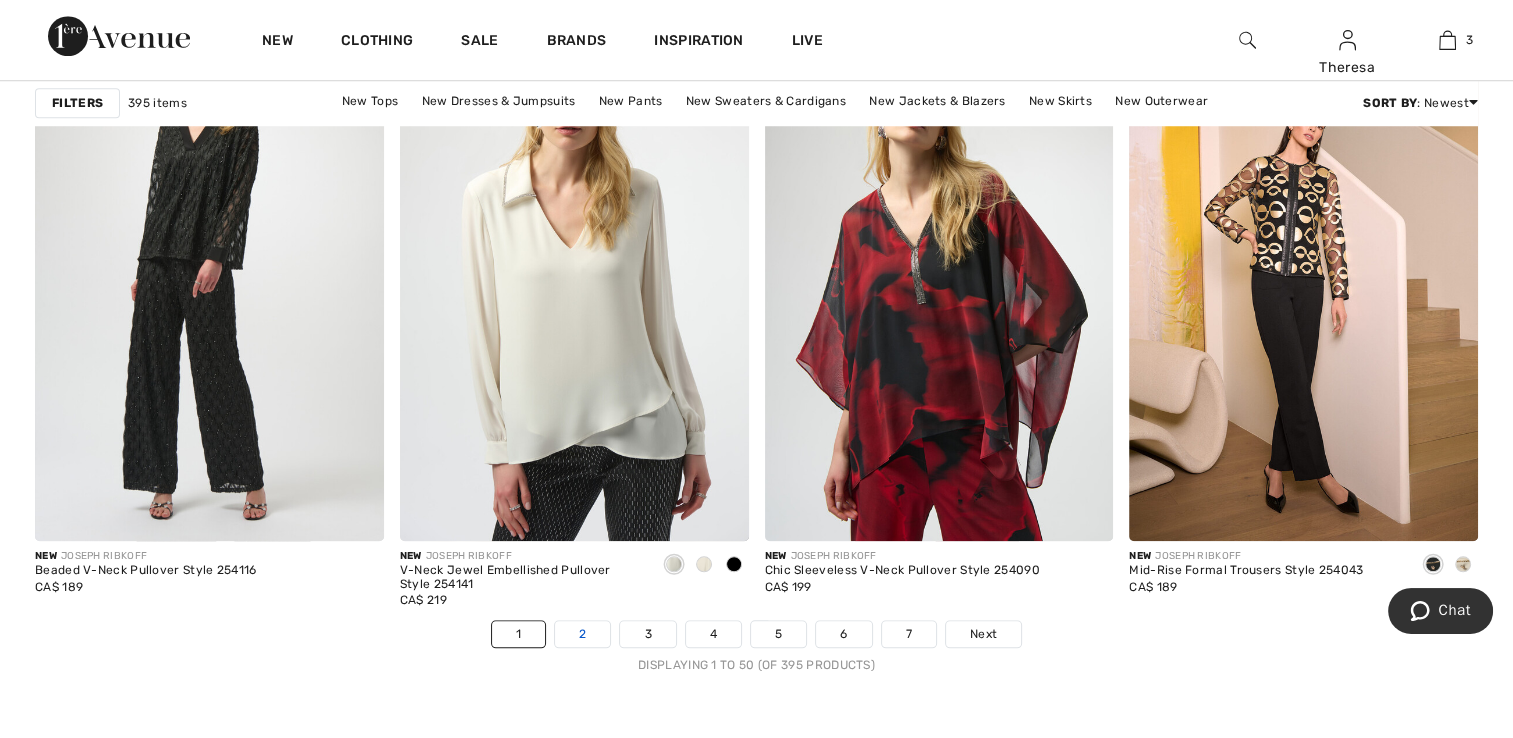 click on "2" at bounding box center [582, 634] 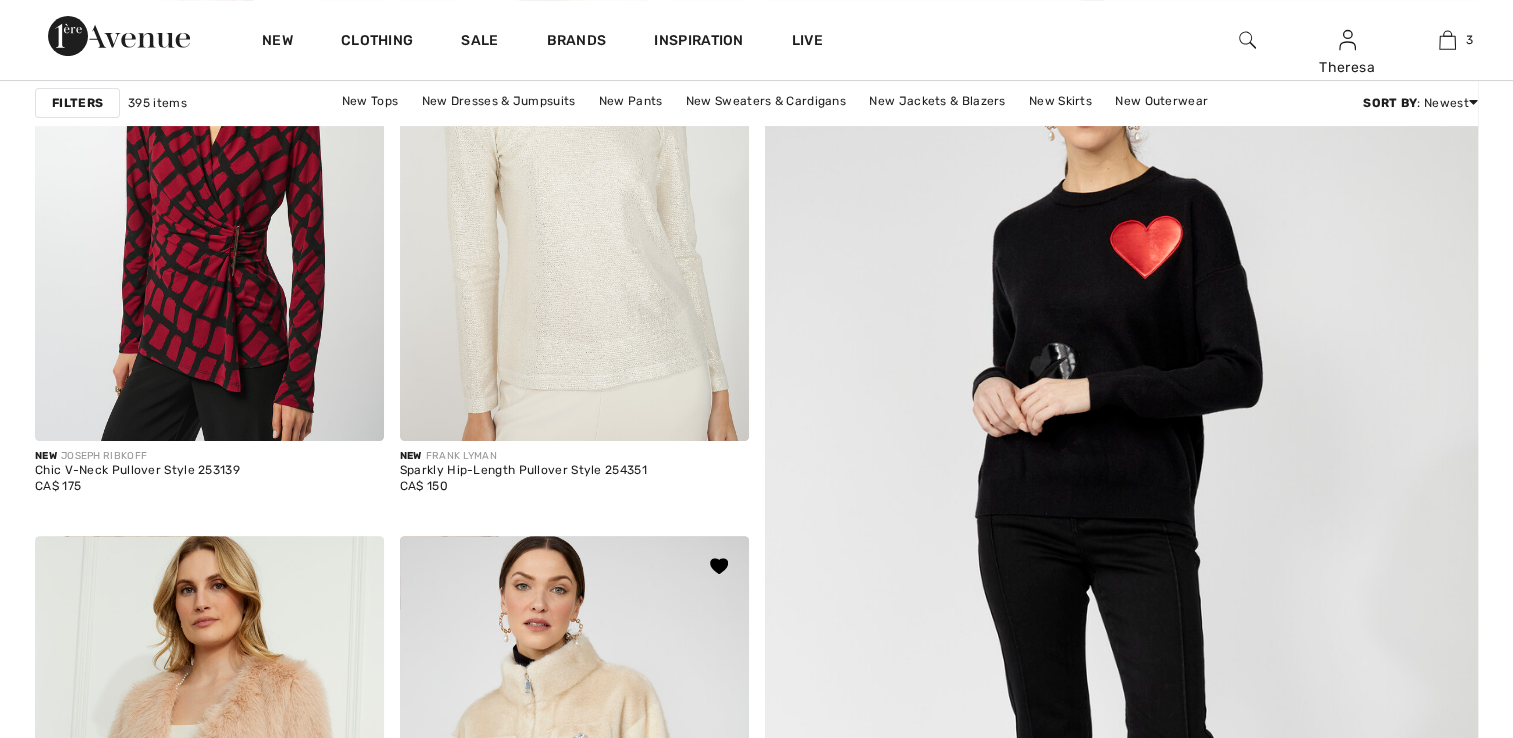 scroll, scrollTop: 0, scrollLeft: 0, axis: both 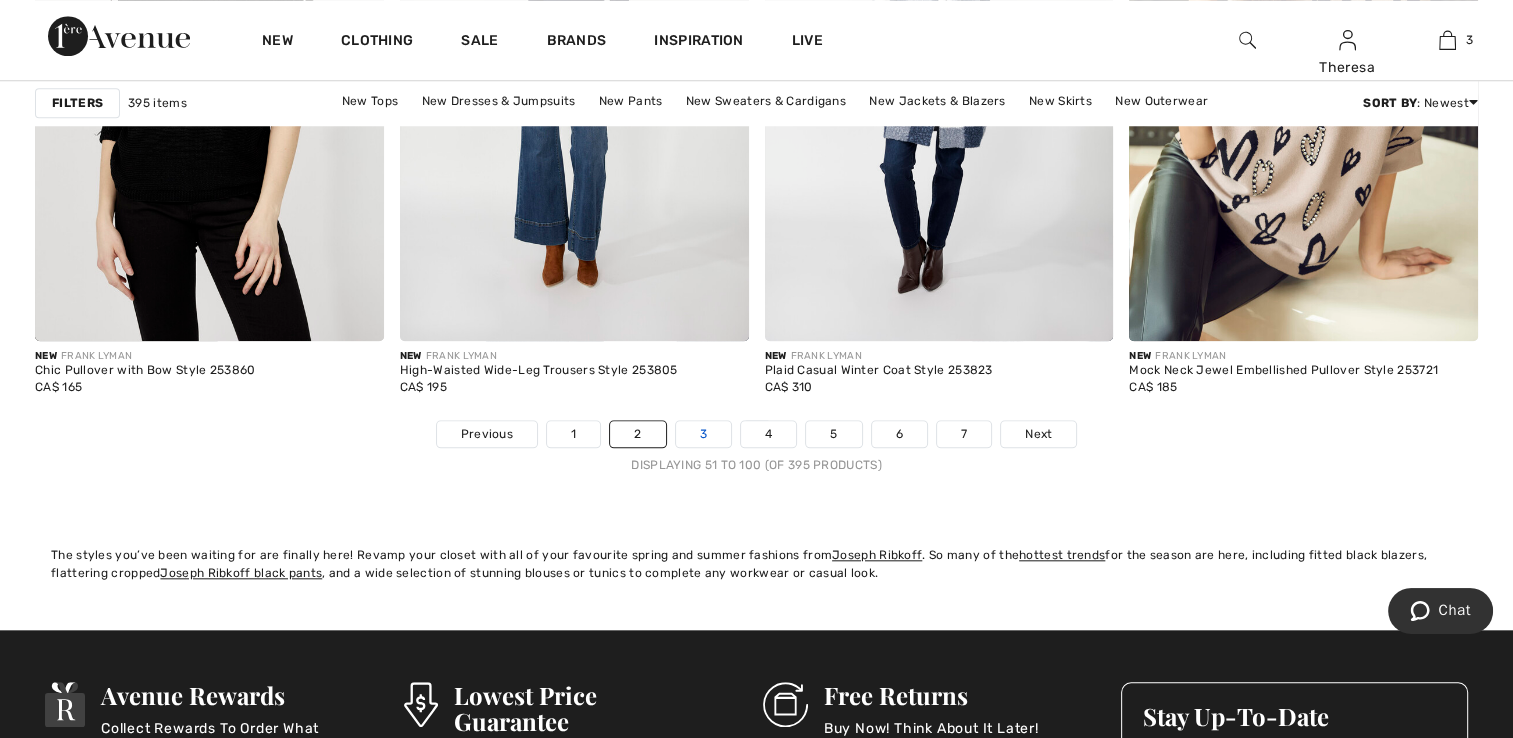 click on "3" at bounding box center [703, 434] 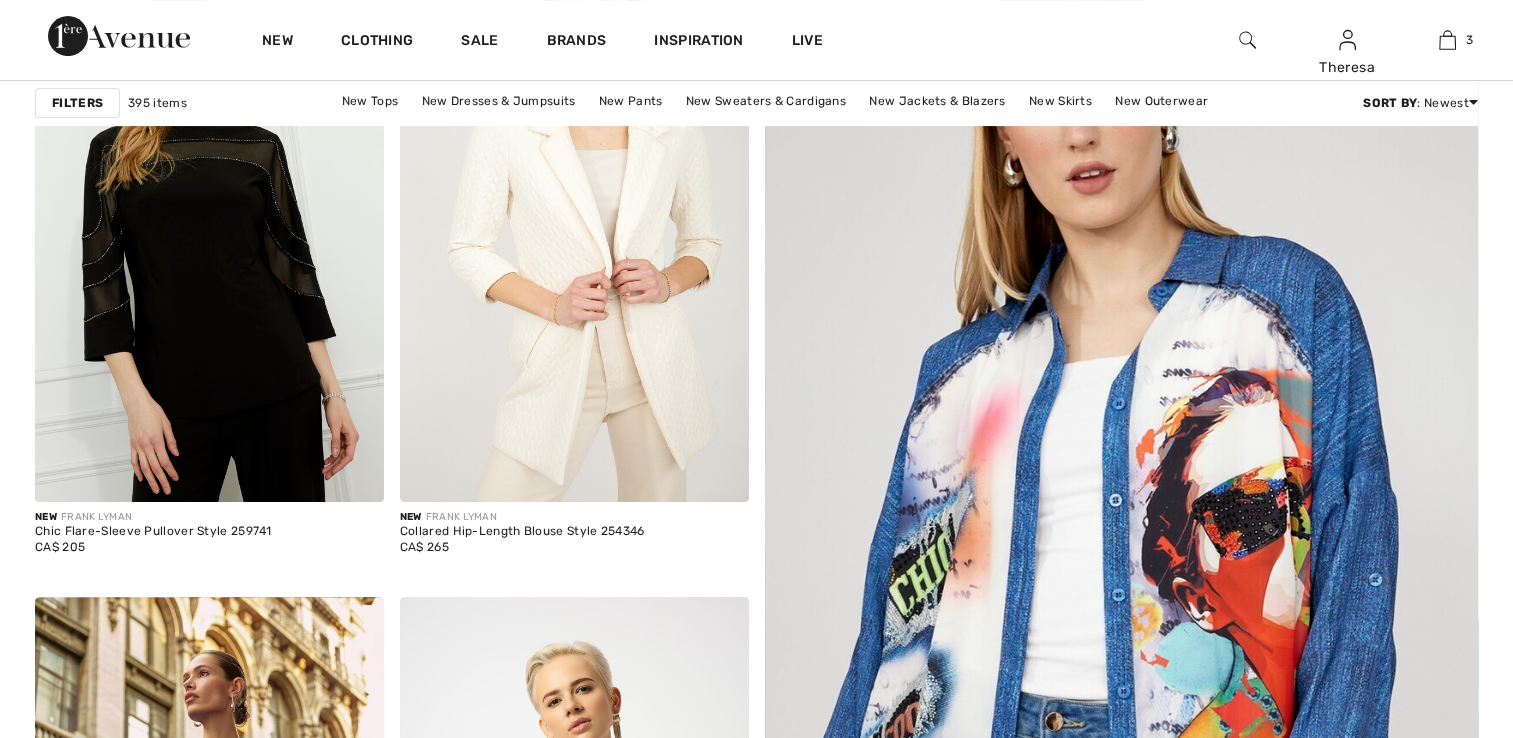scroll, scrollTop: 0, scrollLeft: 0, axis: both 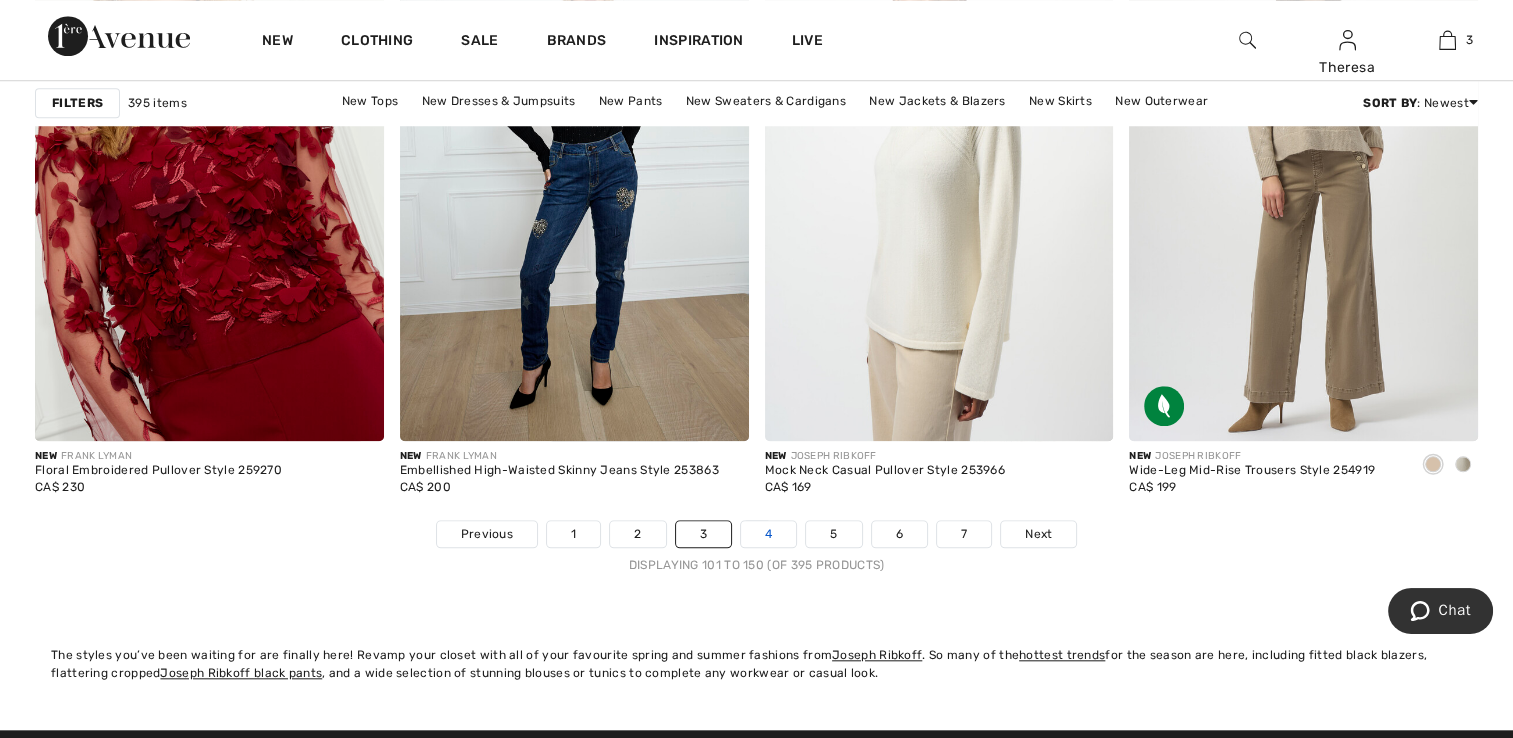 click on "4" at bounding box center [768, 534] 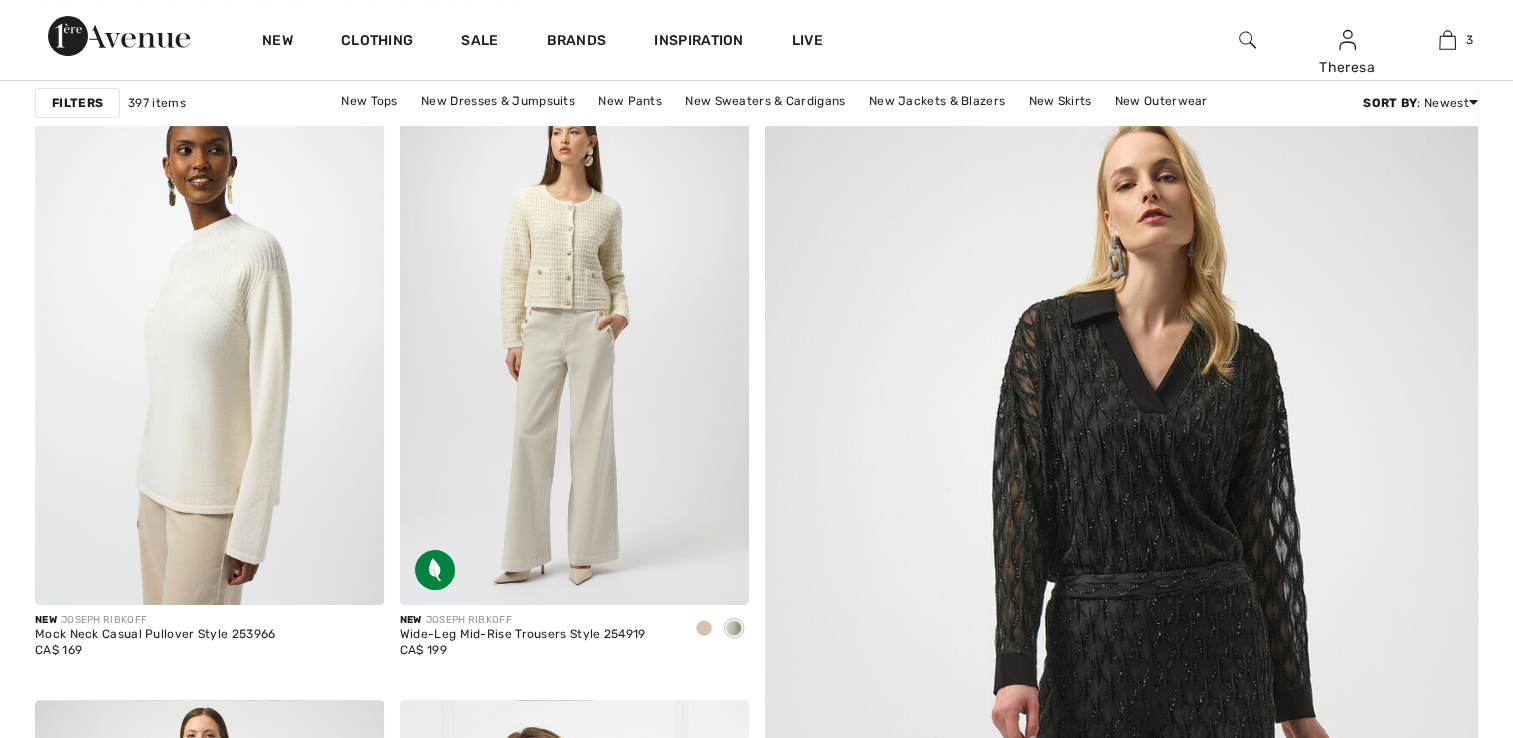 scroll, scrollTop: 400, scrollLeft: 0, axis: vertical 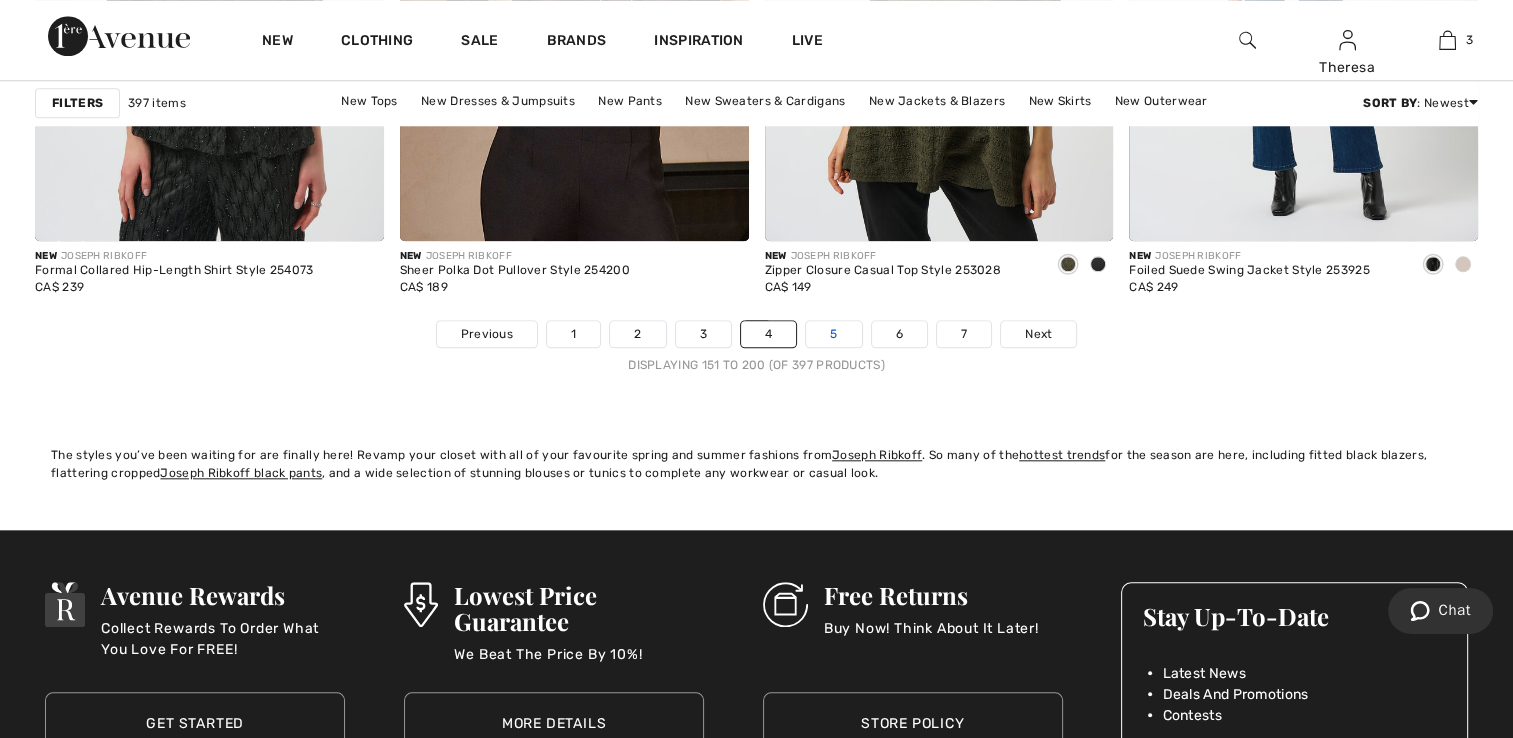 click on "5" at bounding box center (833, 334) 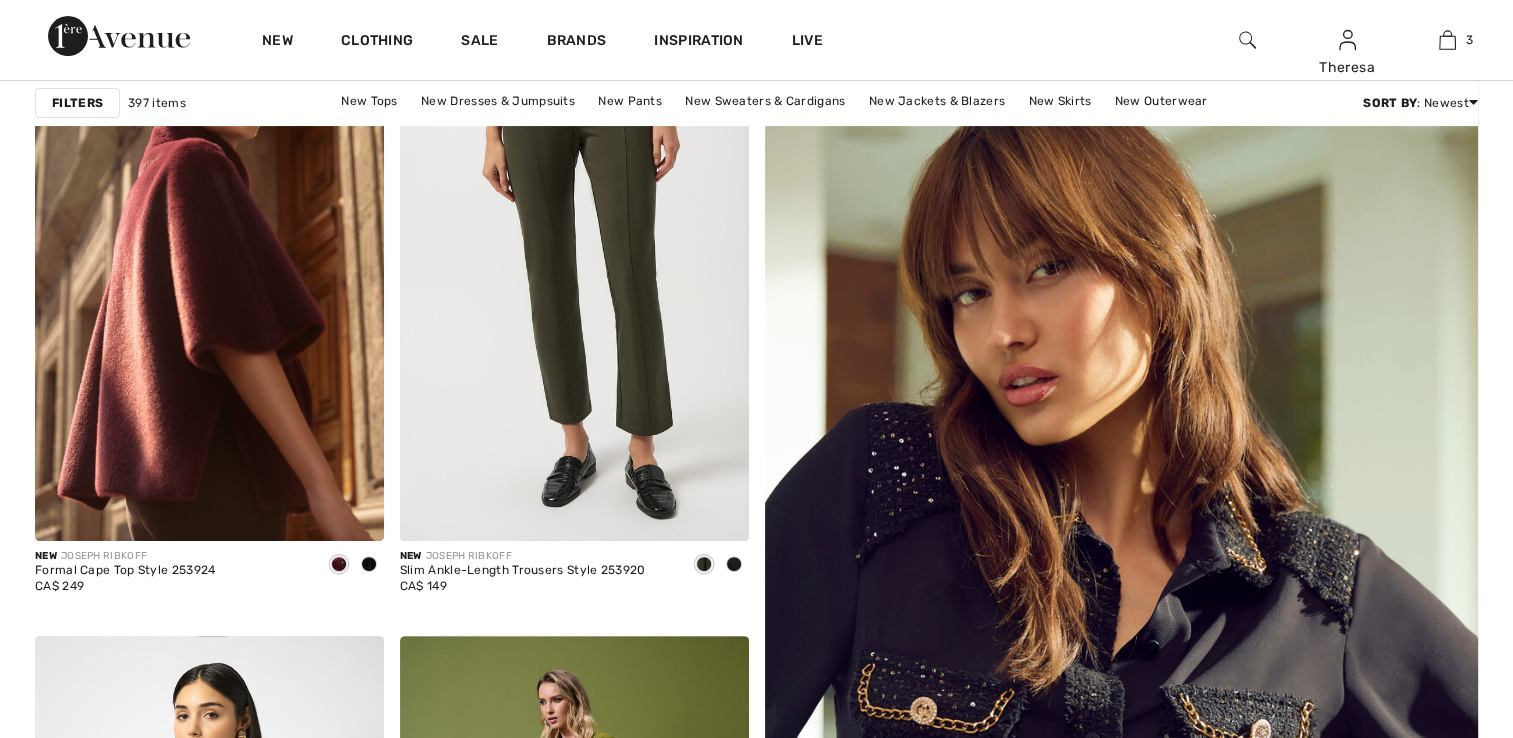 scroll, scrollTop: 400, scrollLeft: 0, axis: vertical 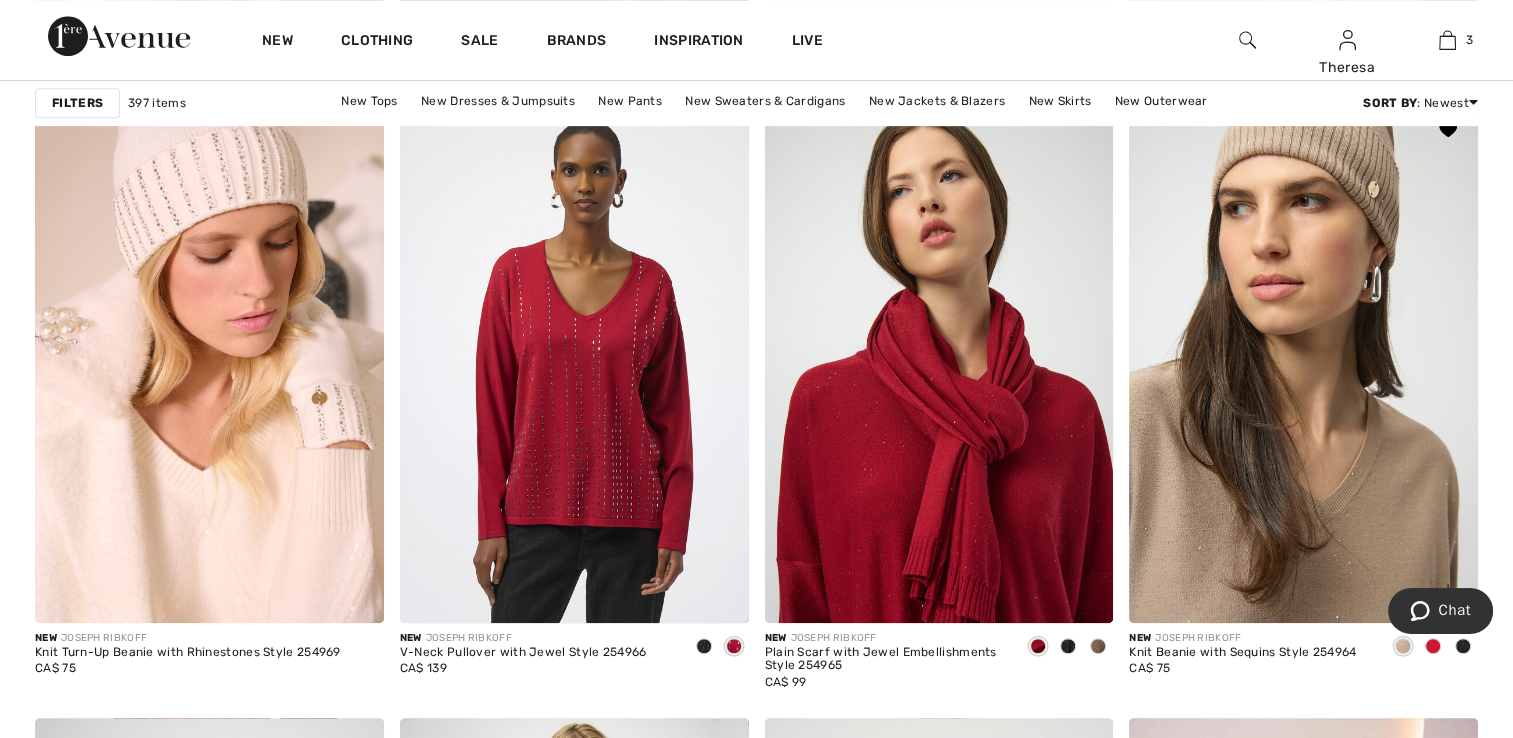 click at bounding box center [1433, 646] 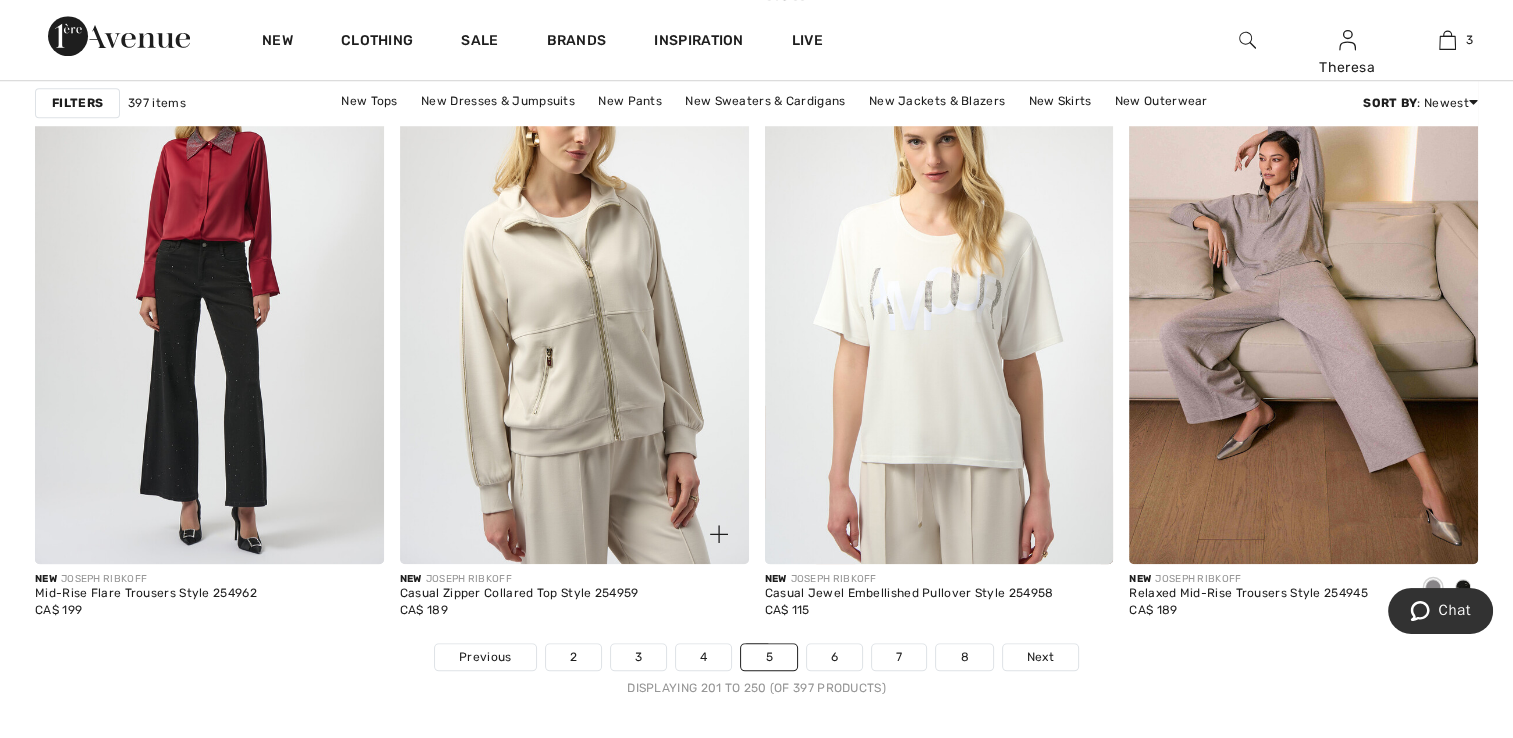 scroll, scrollTop: 9500, scrollLeft: 0, axis: vertical 